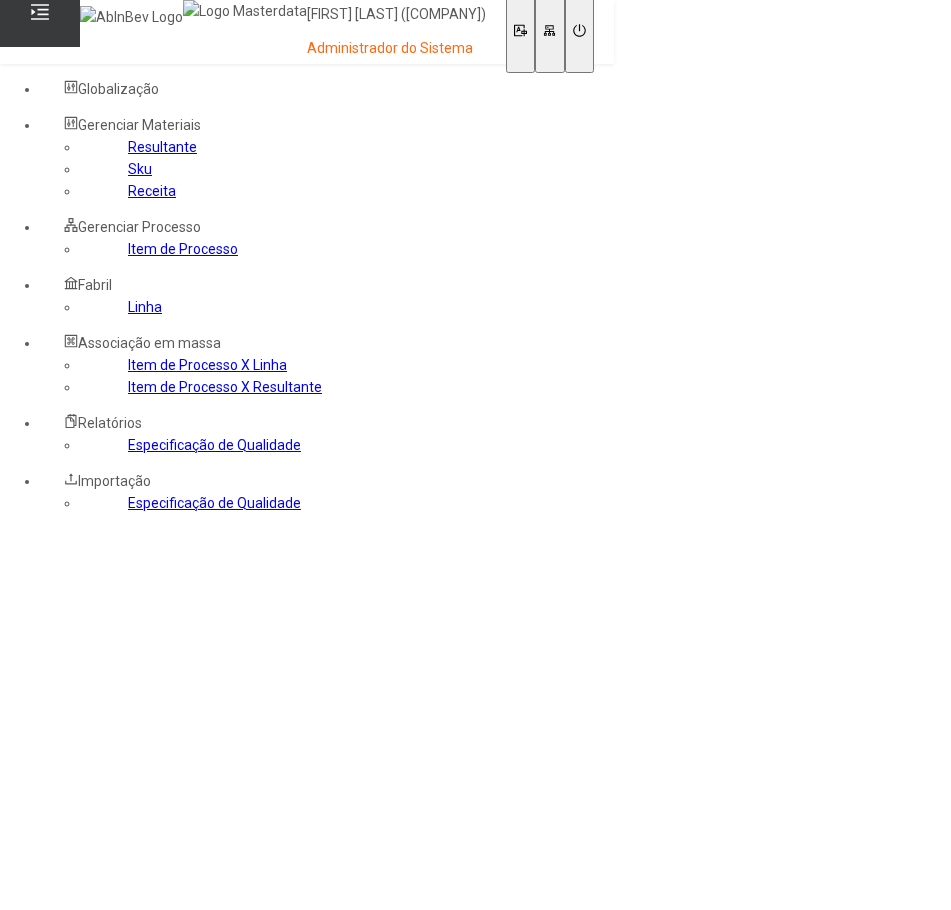 scroll, scrollTop: 0, scrollLeft: 0, axis: both 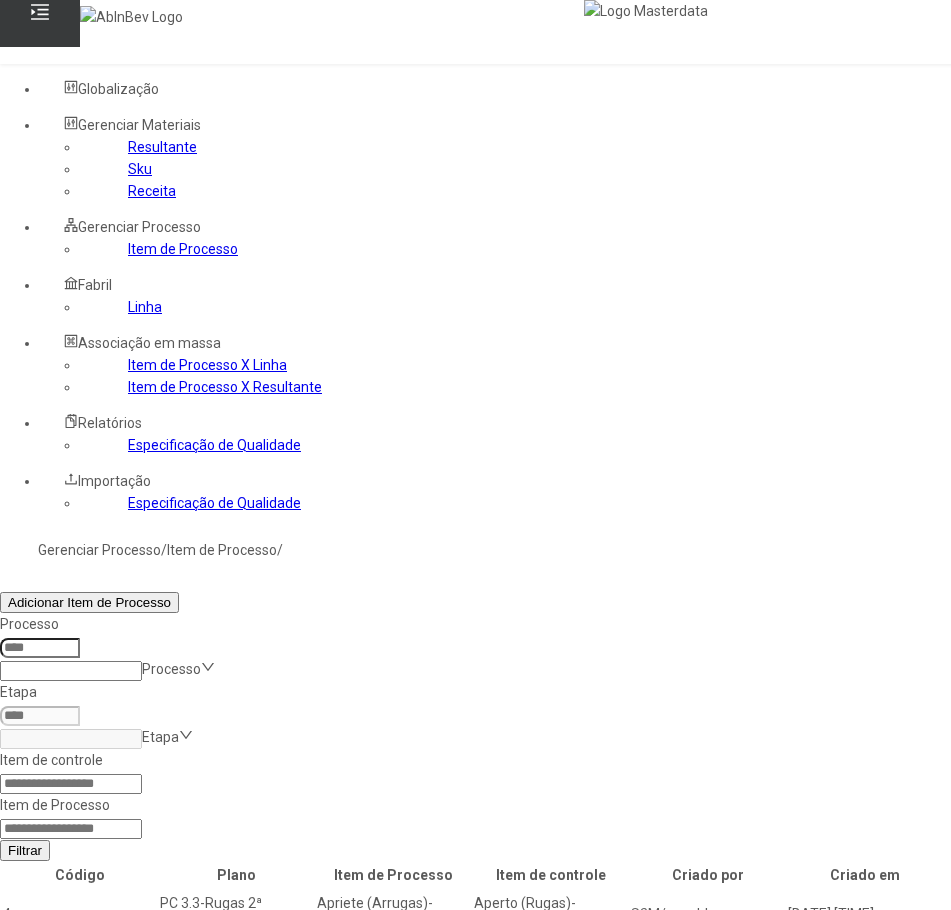 click 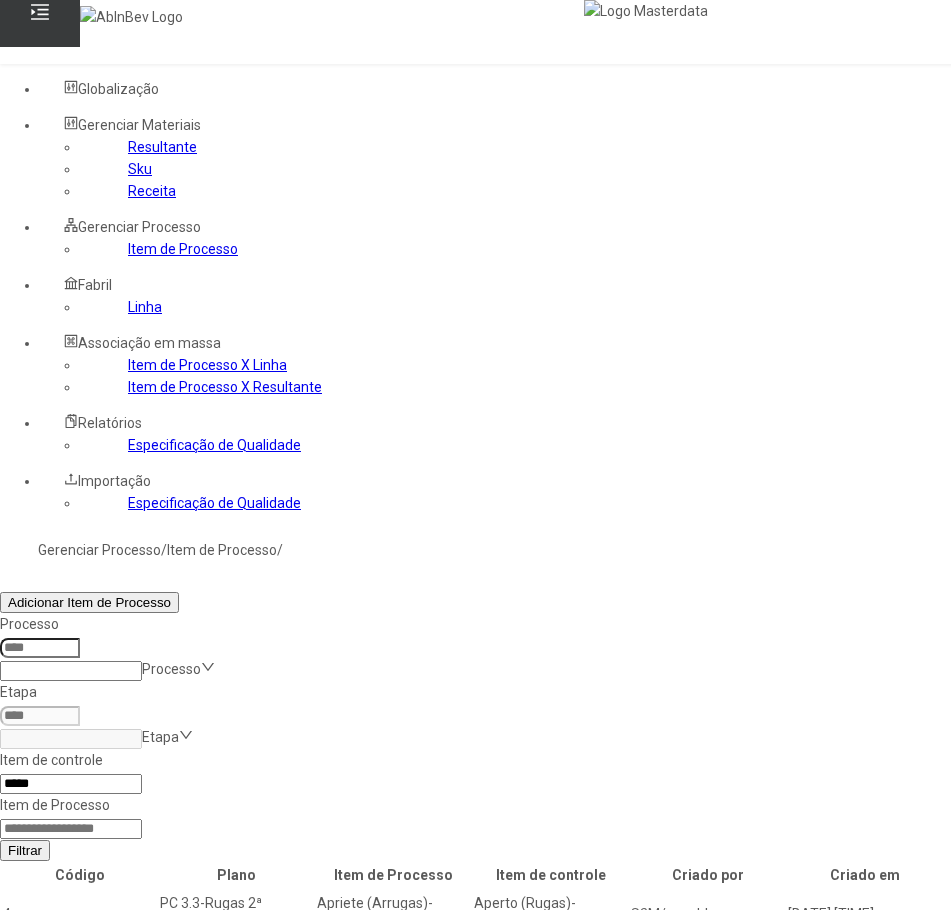 type on "*****" 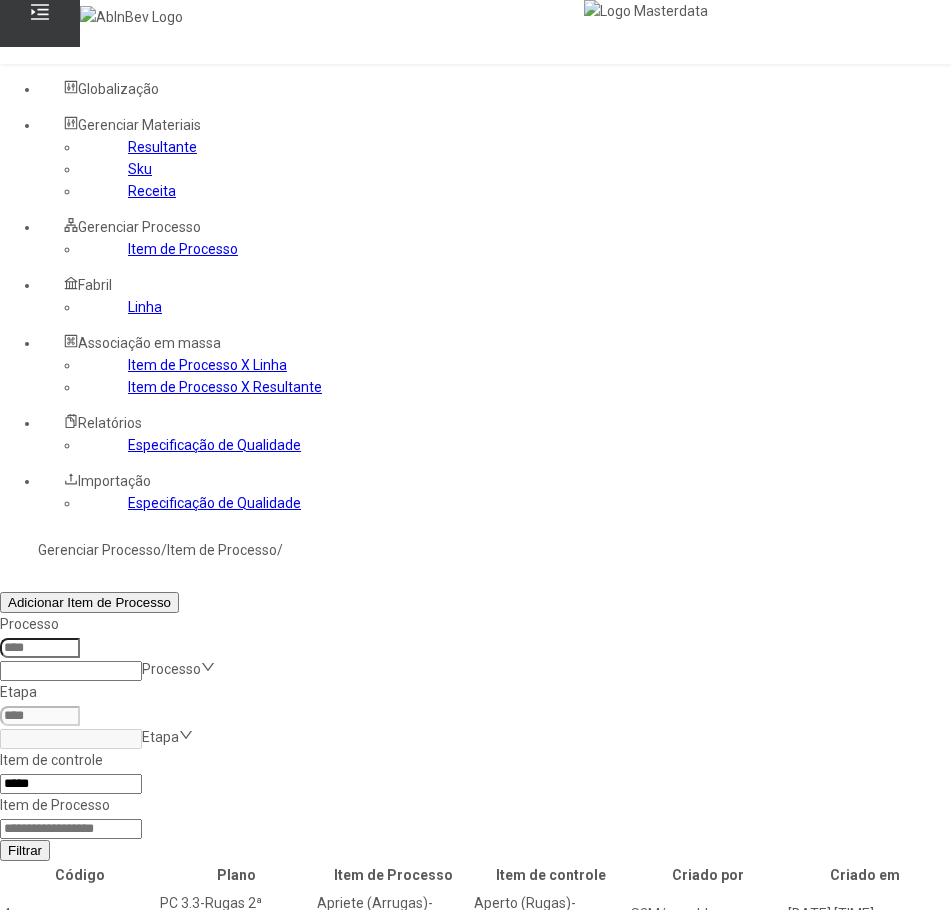 click on "Filtrar" 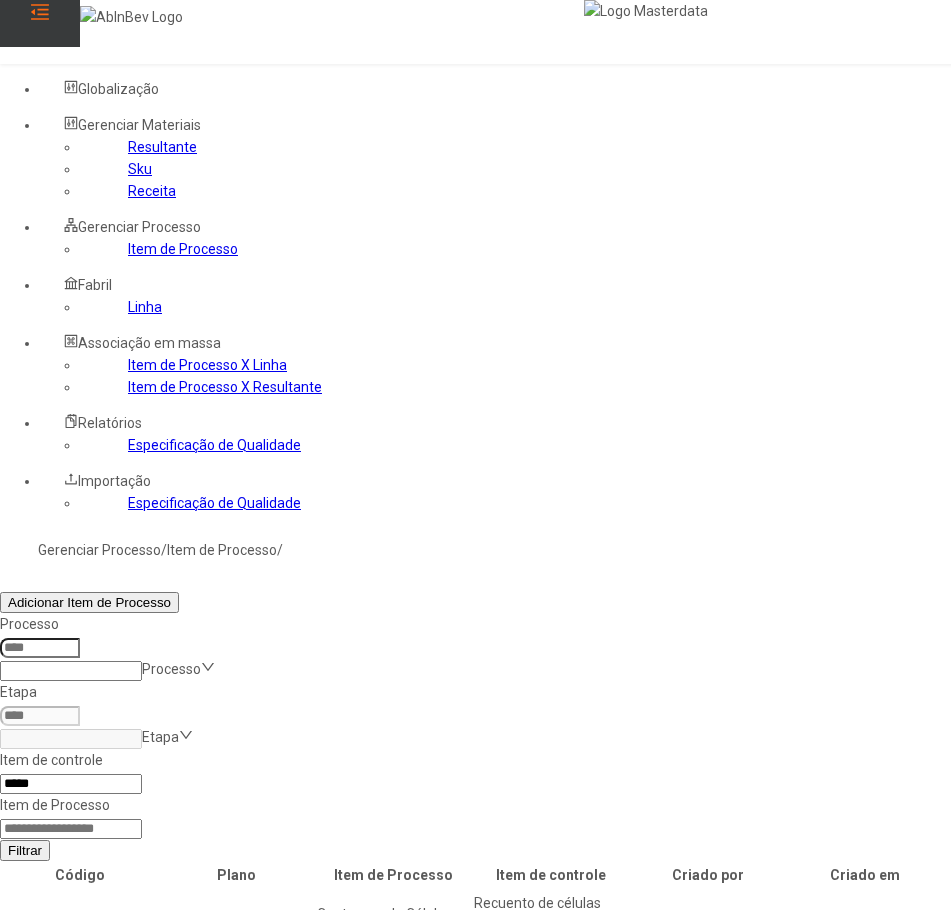 click 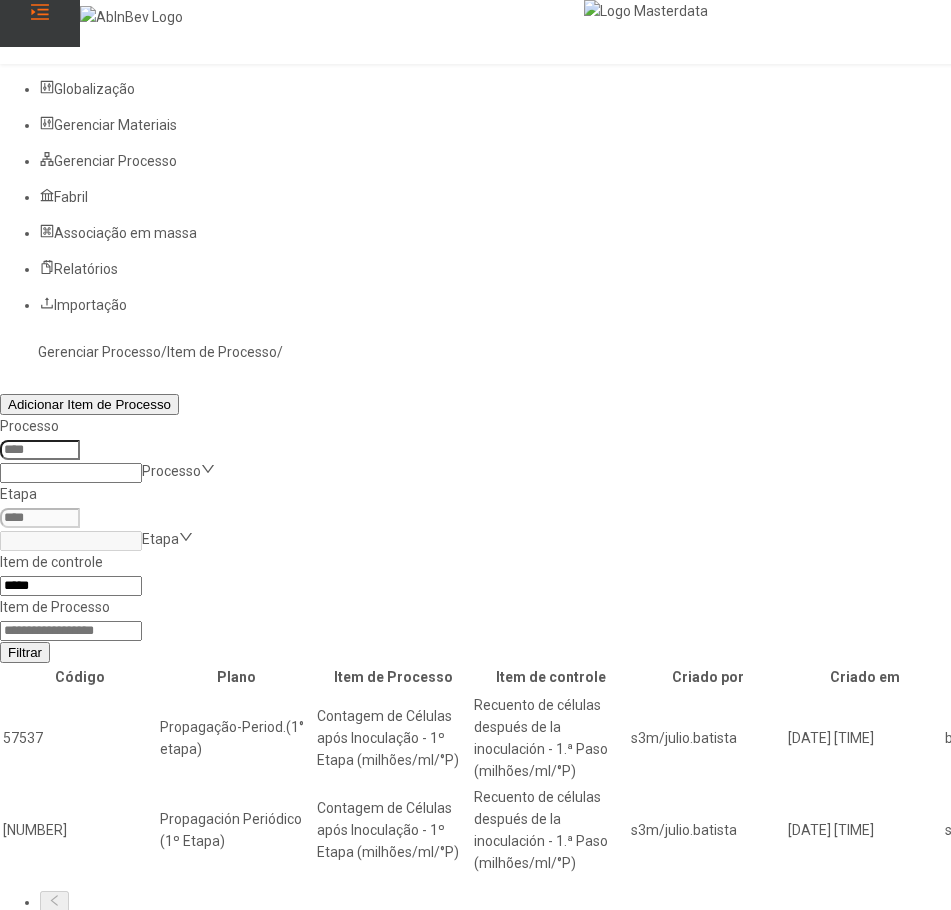 click 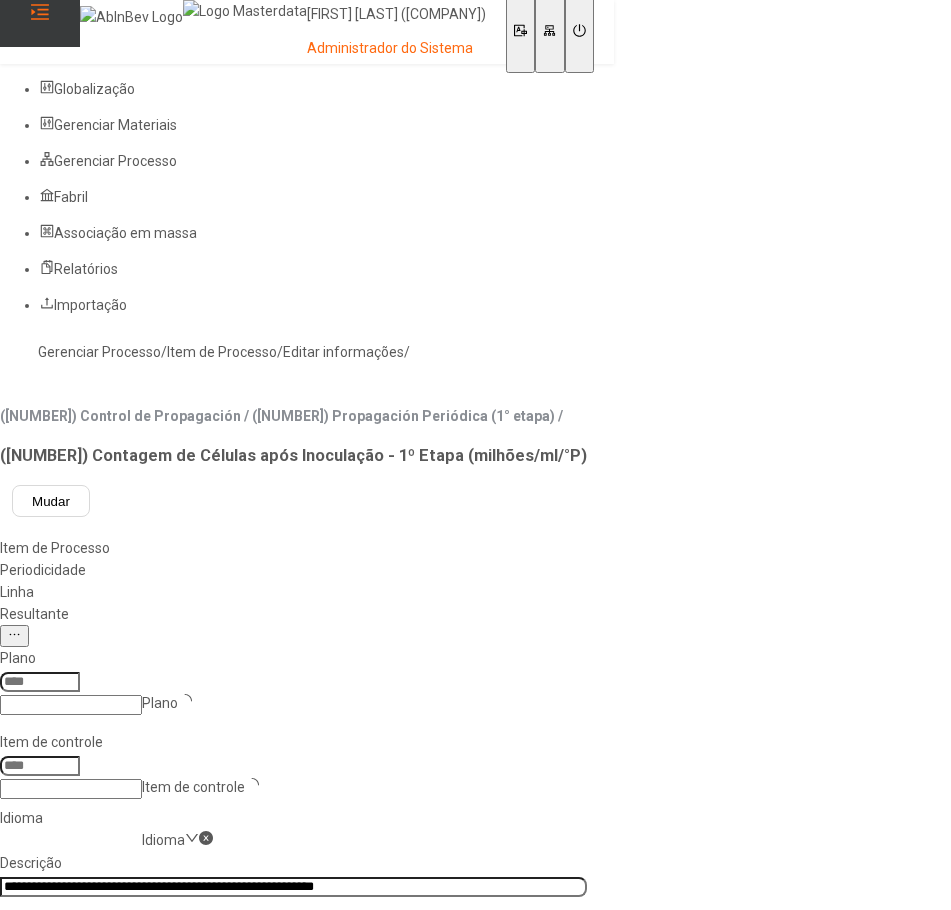 type on "****" 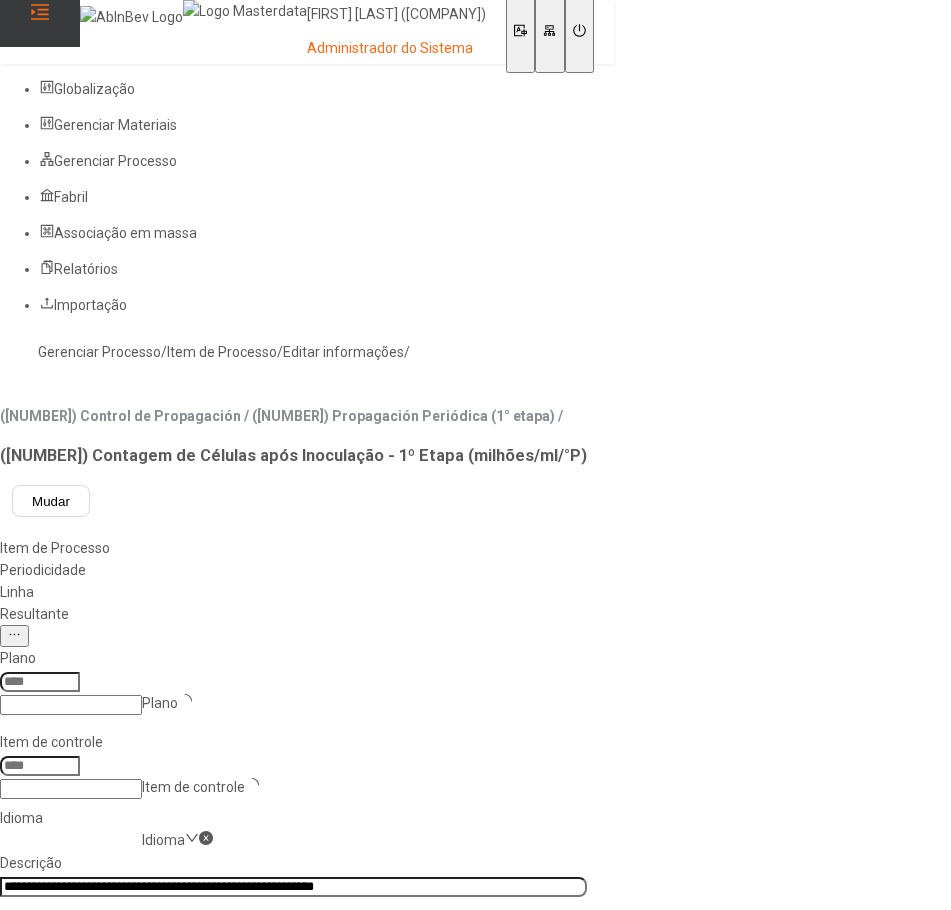 type on "*****" 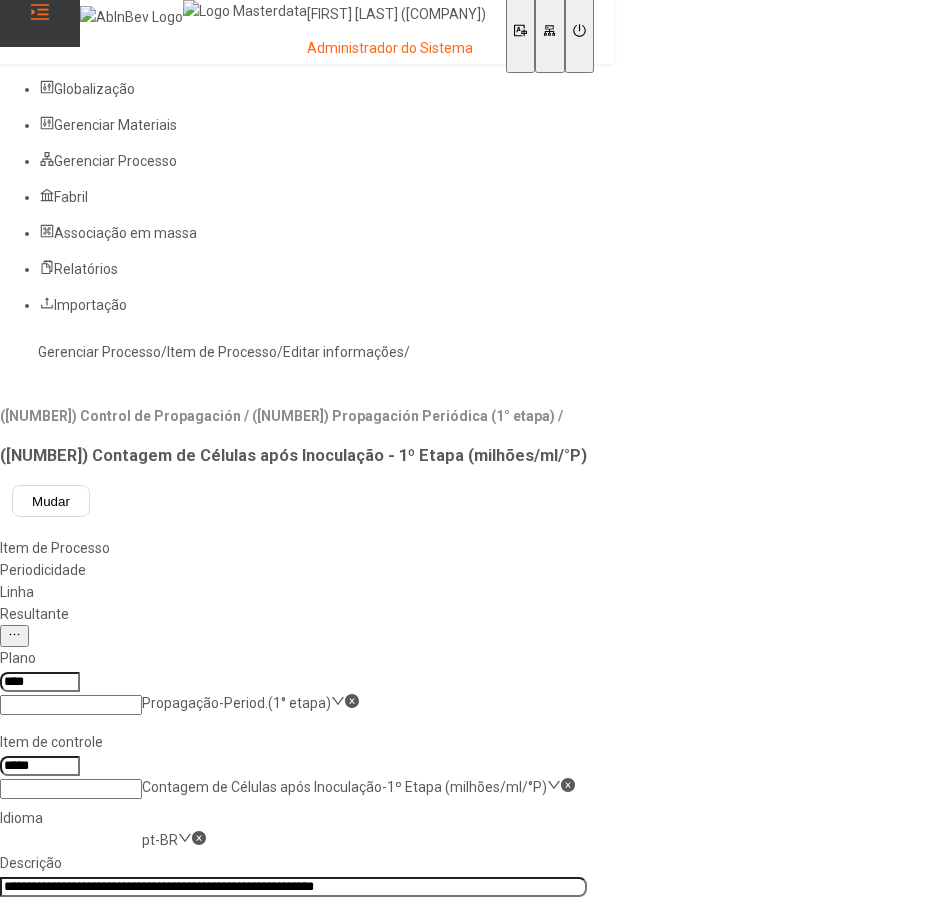 click on "Linha" 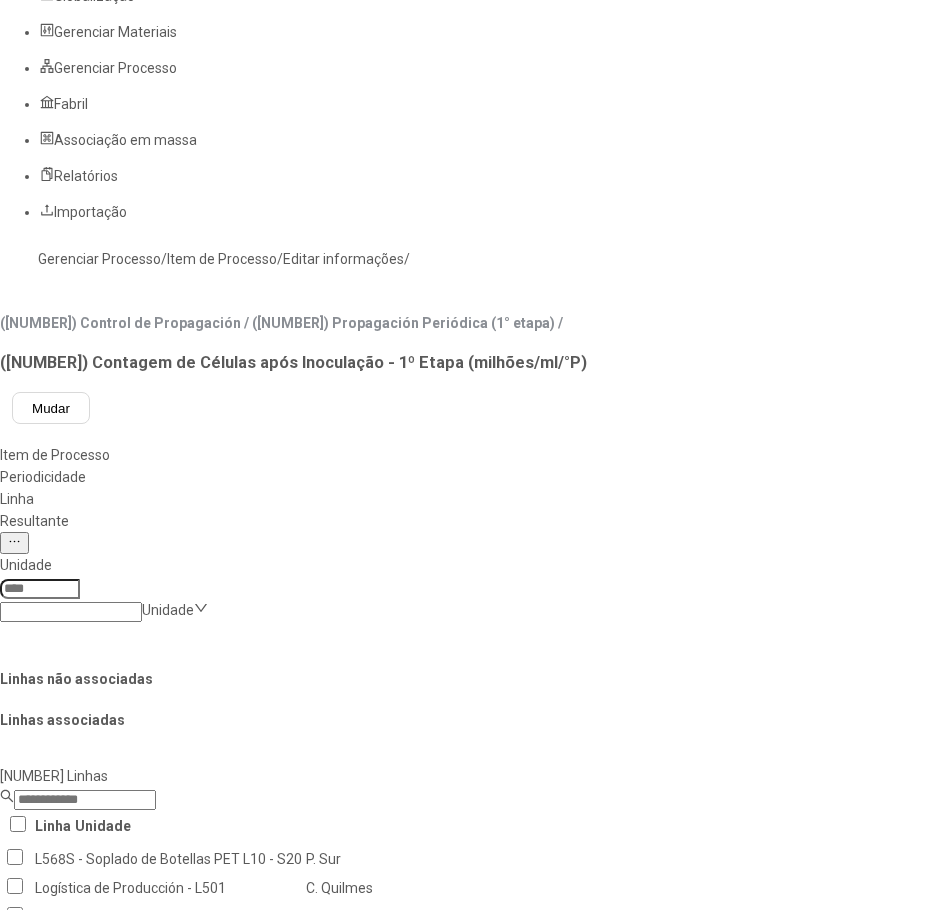 scroll, scrollTop: 0, scrollLeft: 0, axis: both 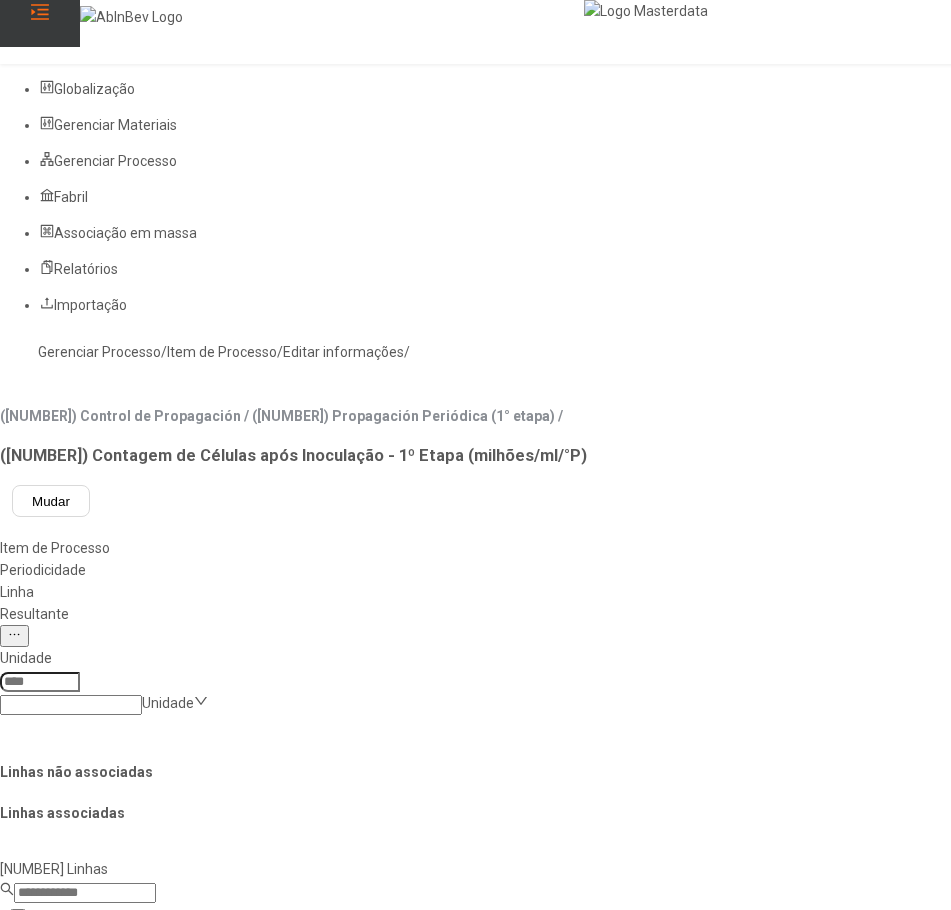 click on "Unidade" 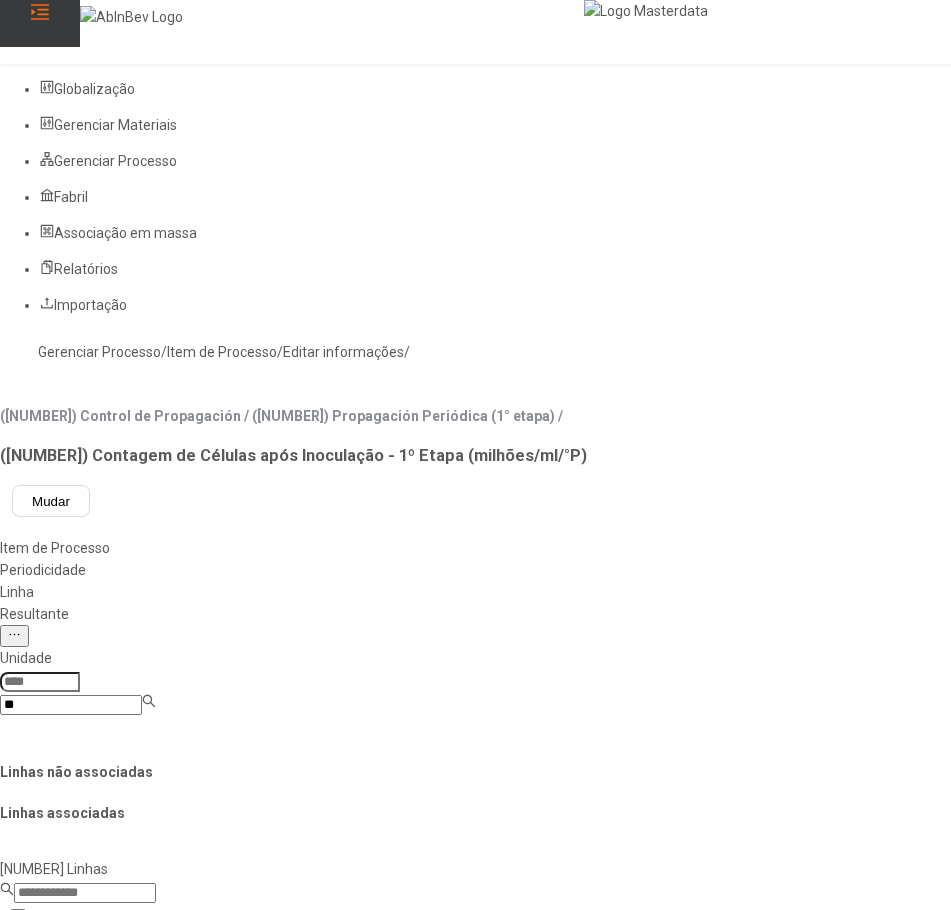 type on "*" 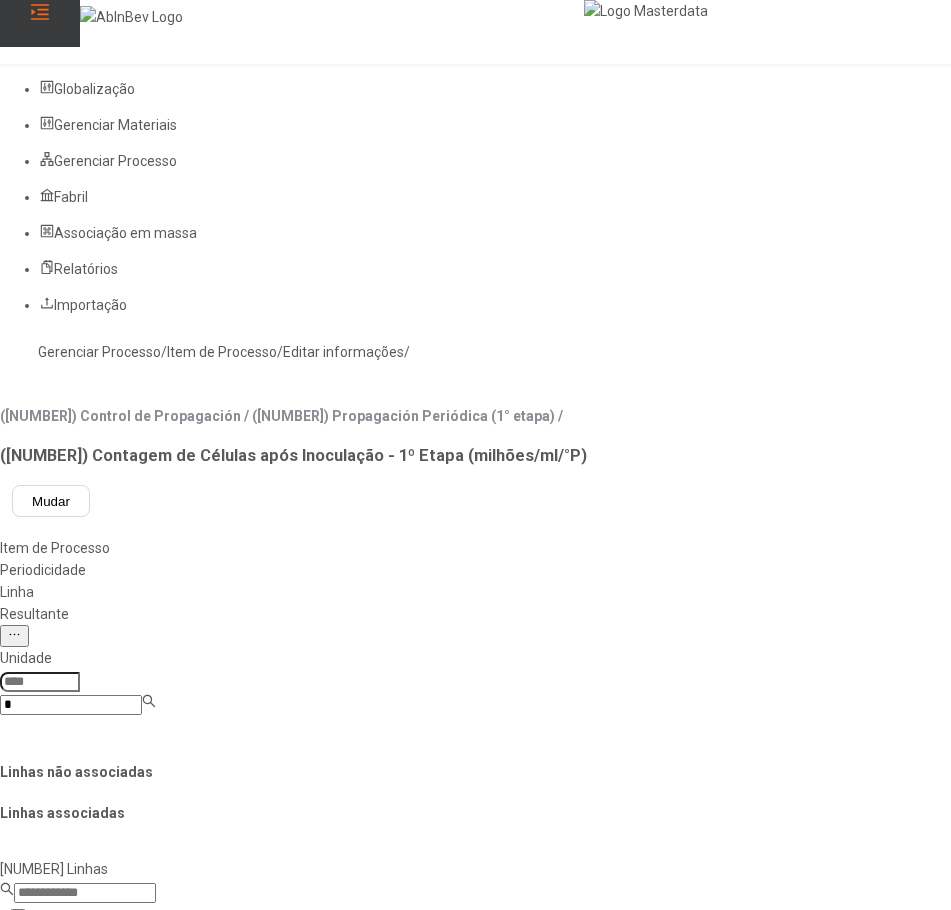 type 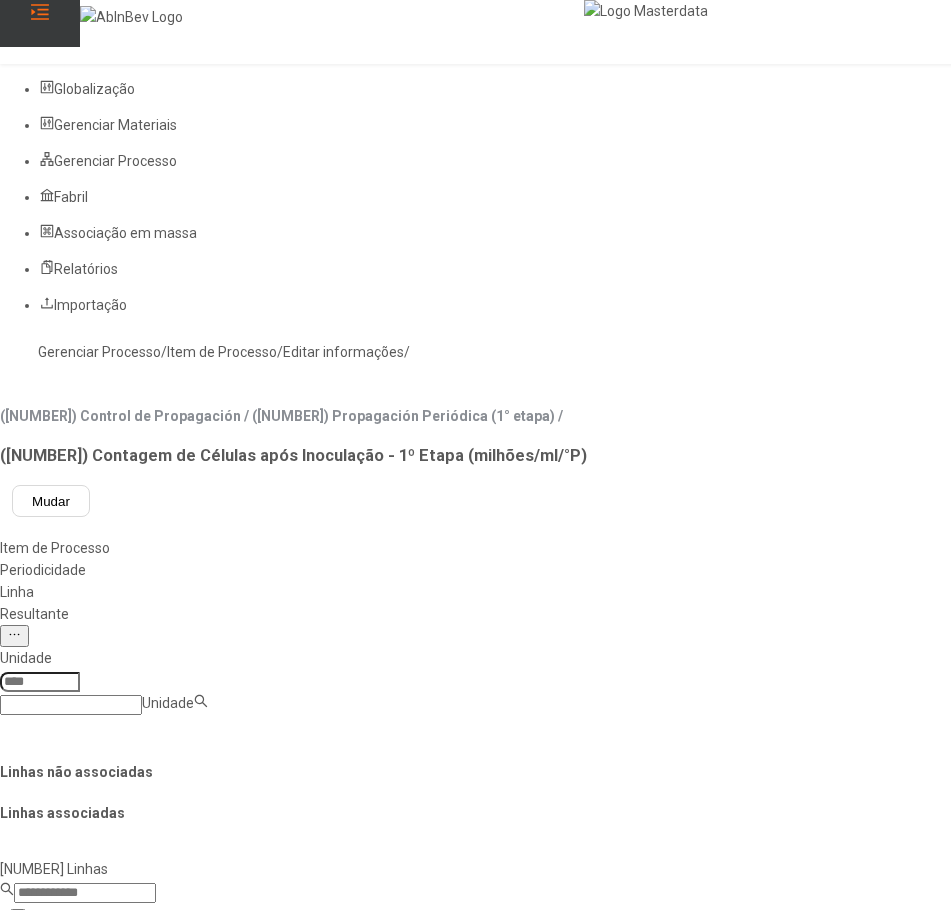 click on "Propagação - L1" 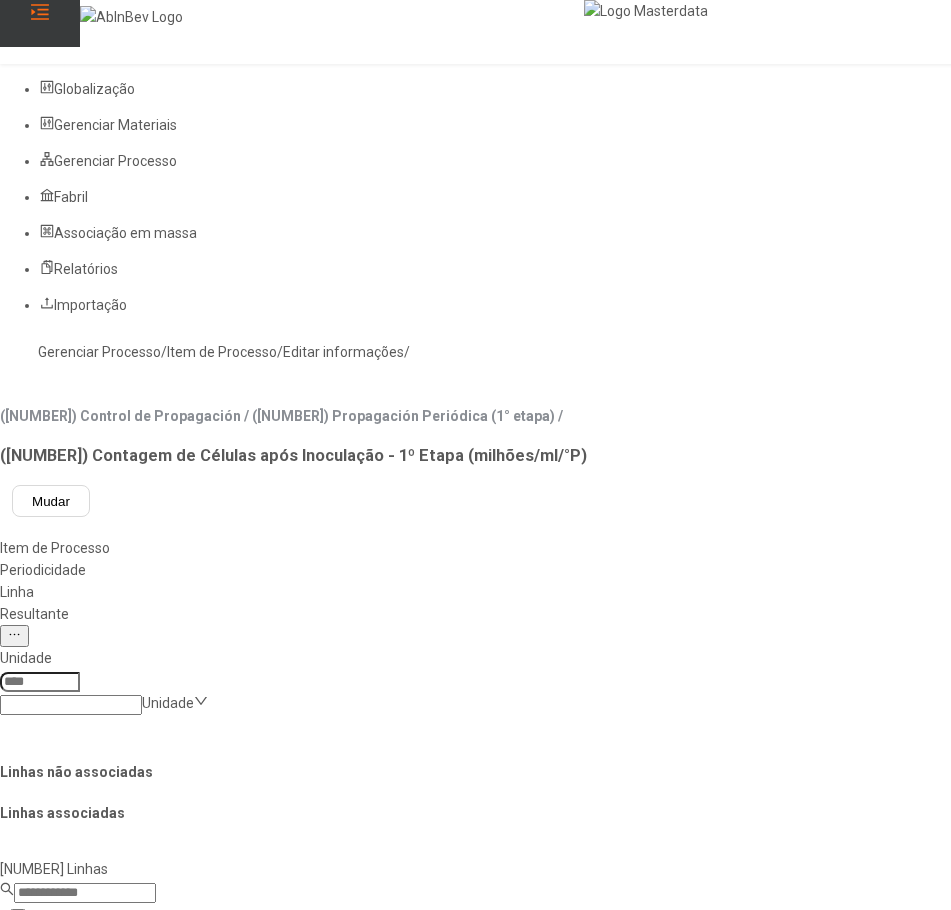 click on "Propagação - L1" 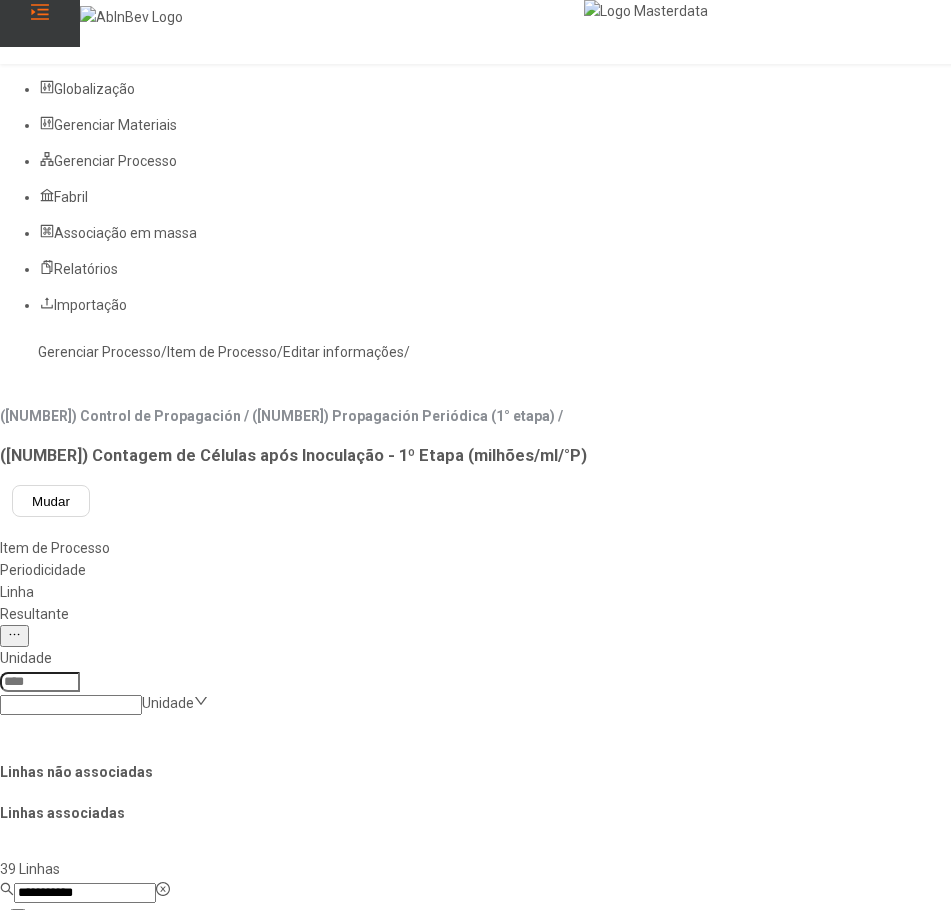 scroll, scrollTop: 0, scrollLeft: 0, axis: both 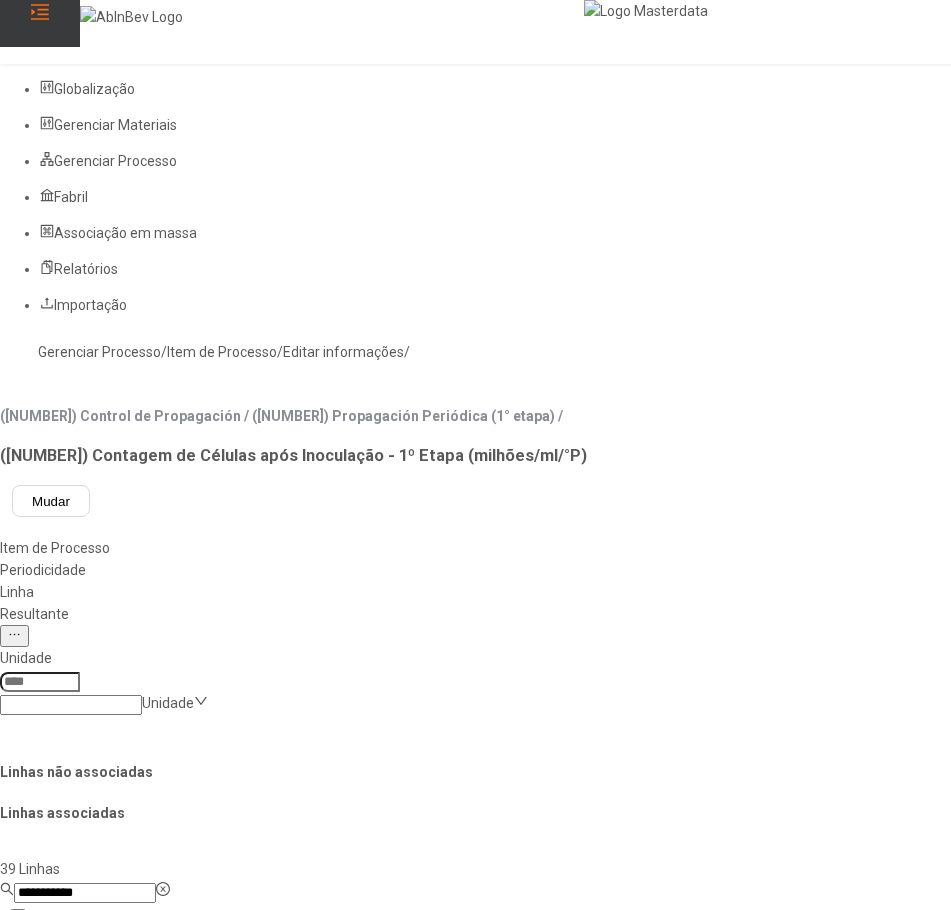 click on "Propagación" 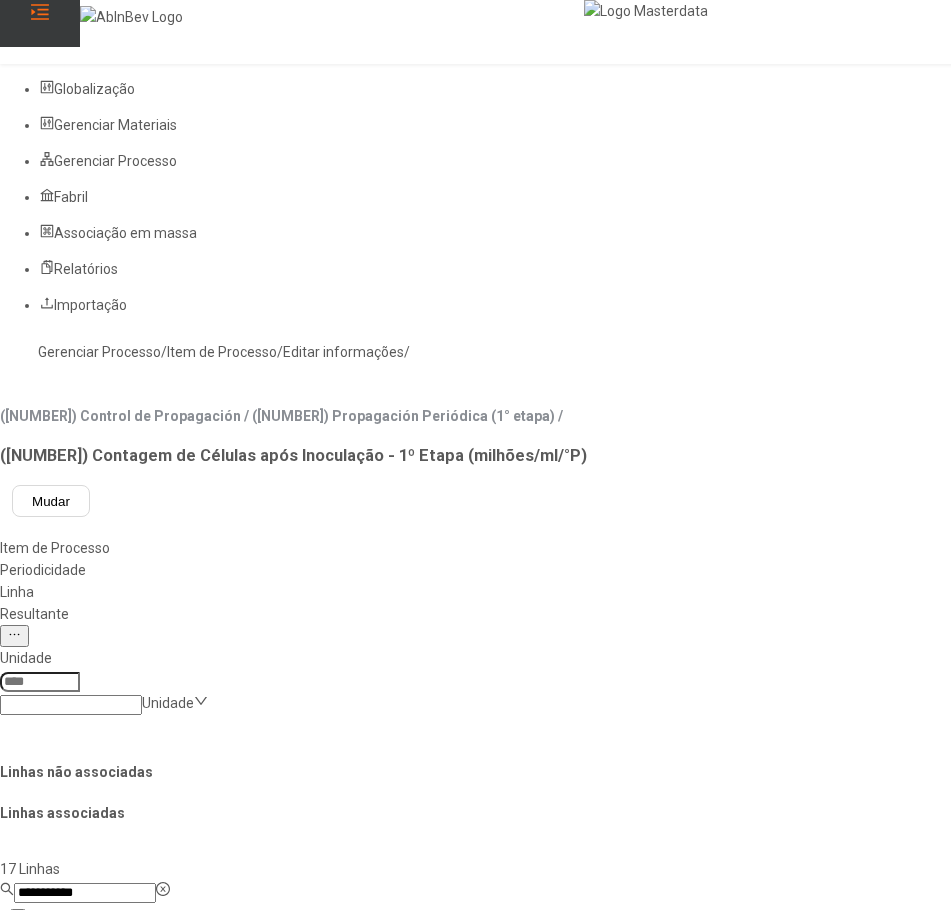 type on "**********" 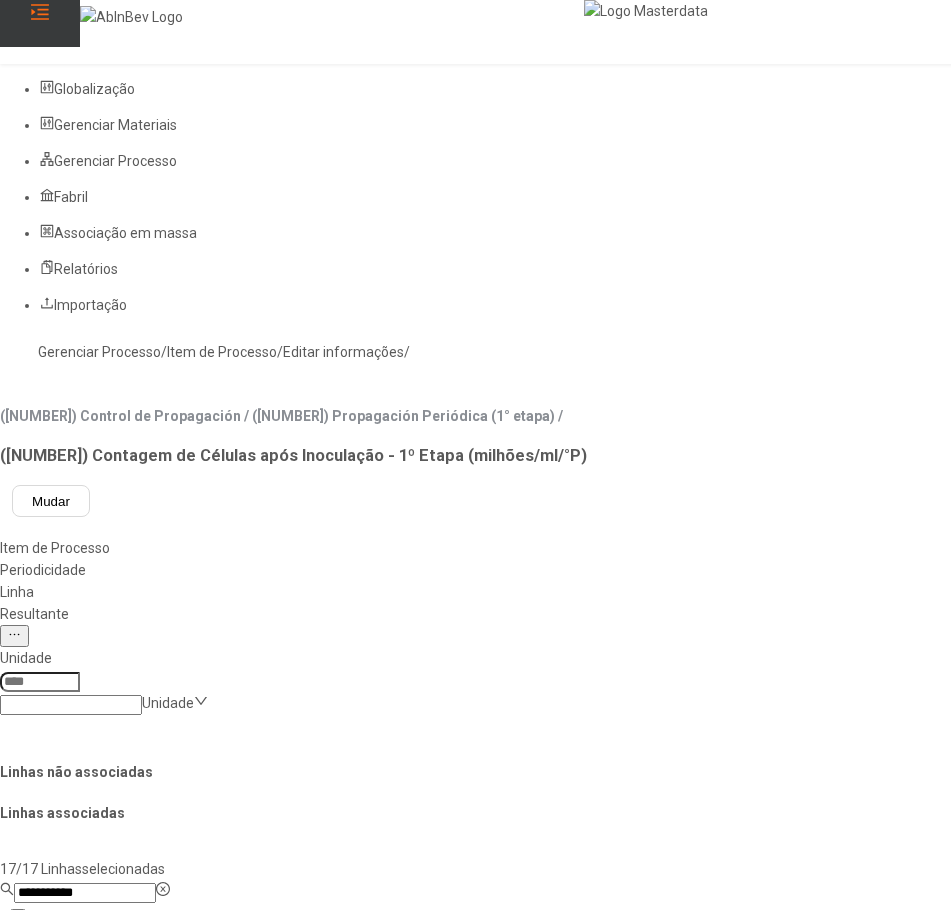 scroll, scrollTop: 330, scrollLeft: 0, axis: vertical 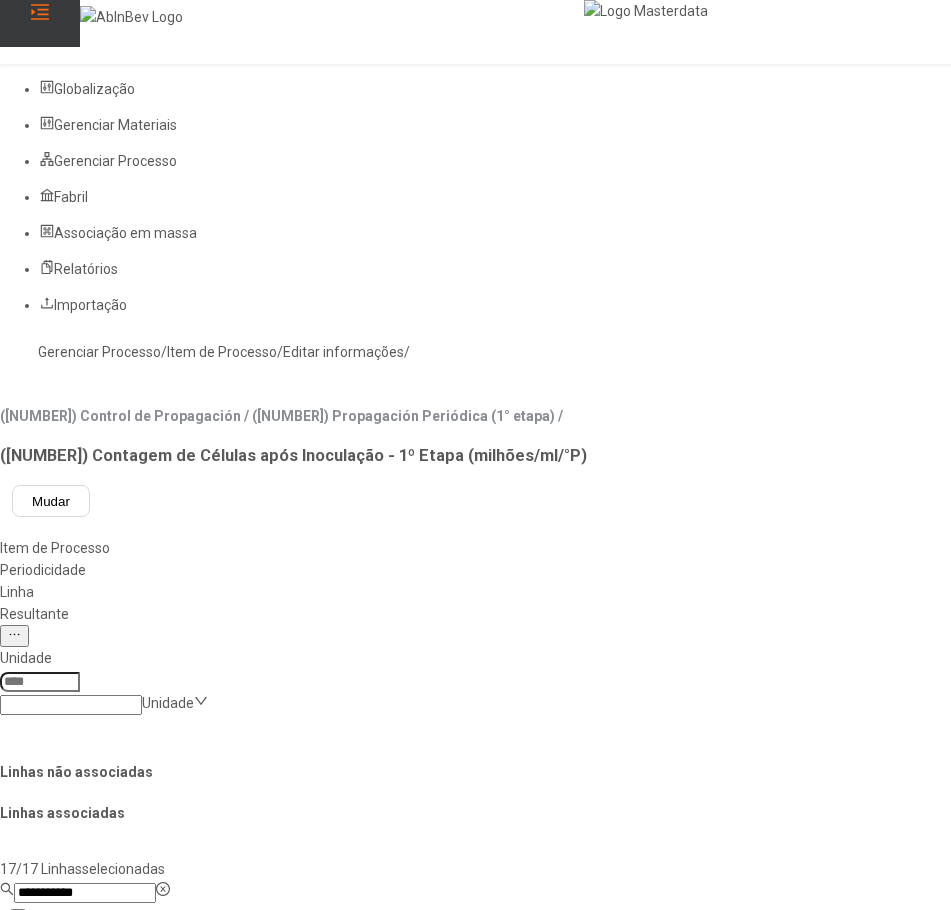 click 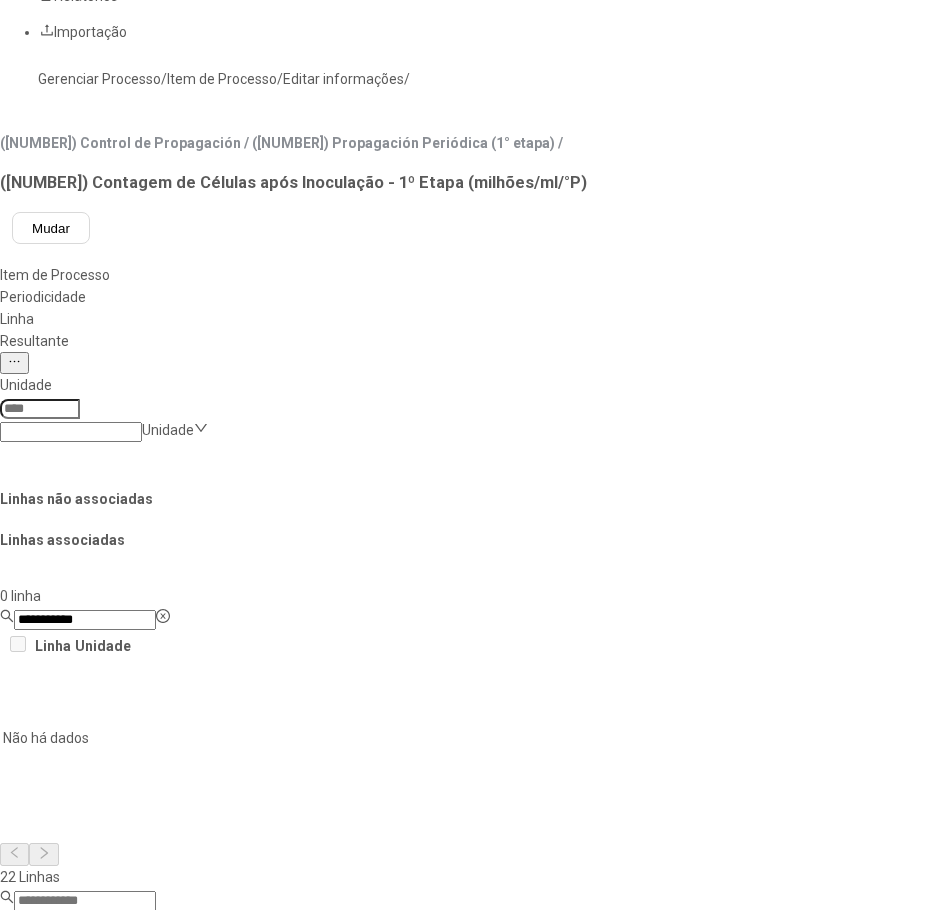 scroll, scrollTop: 300, scrollLeft: 0, axis: vertical 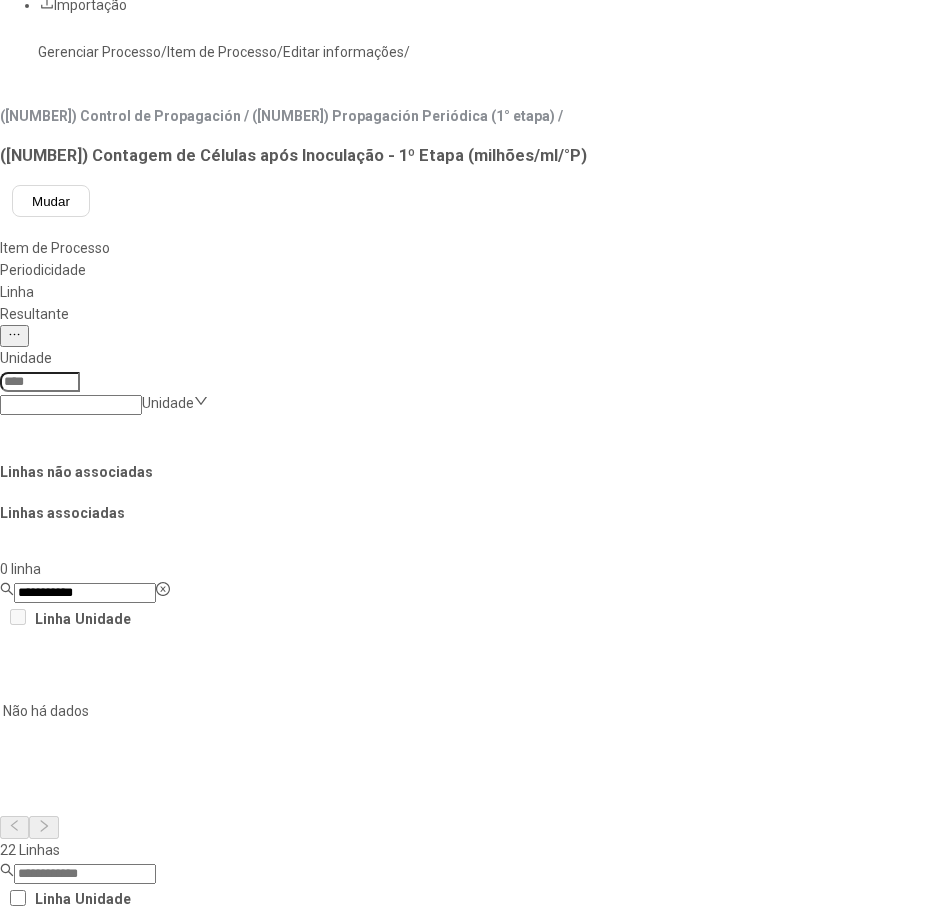 click on "Salvar Alterações" 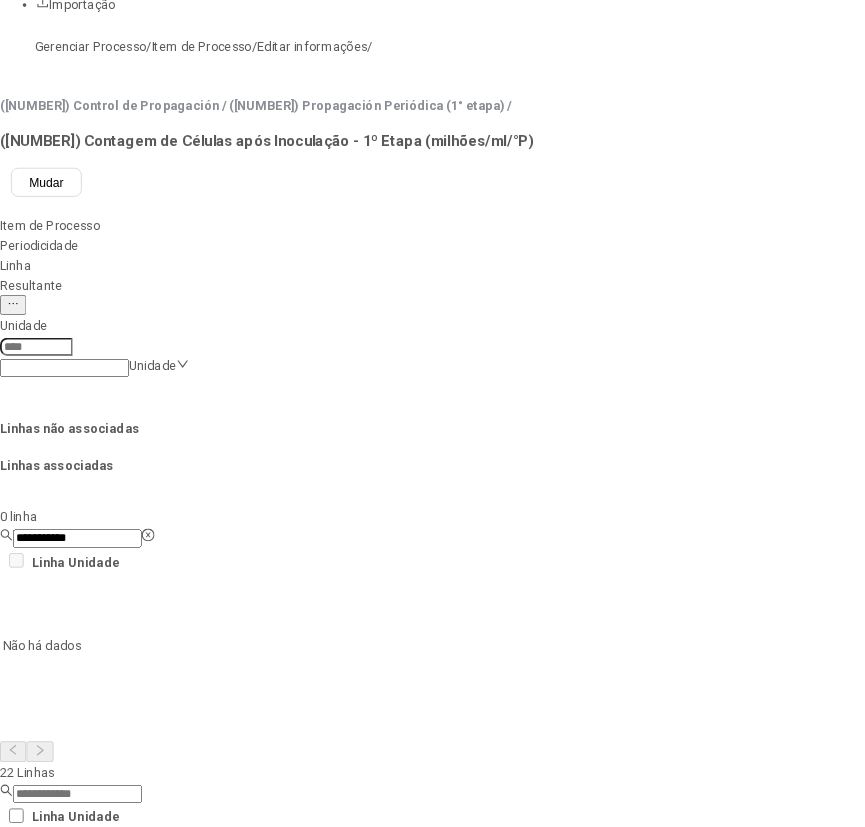 scroll, scrollTop: 0, scrollLeft: 0, axis: both 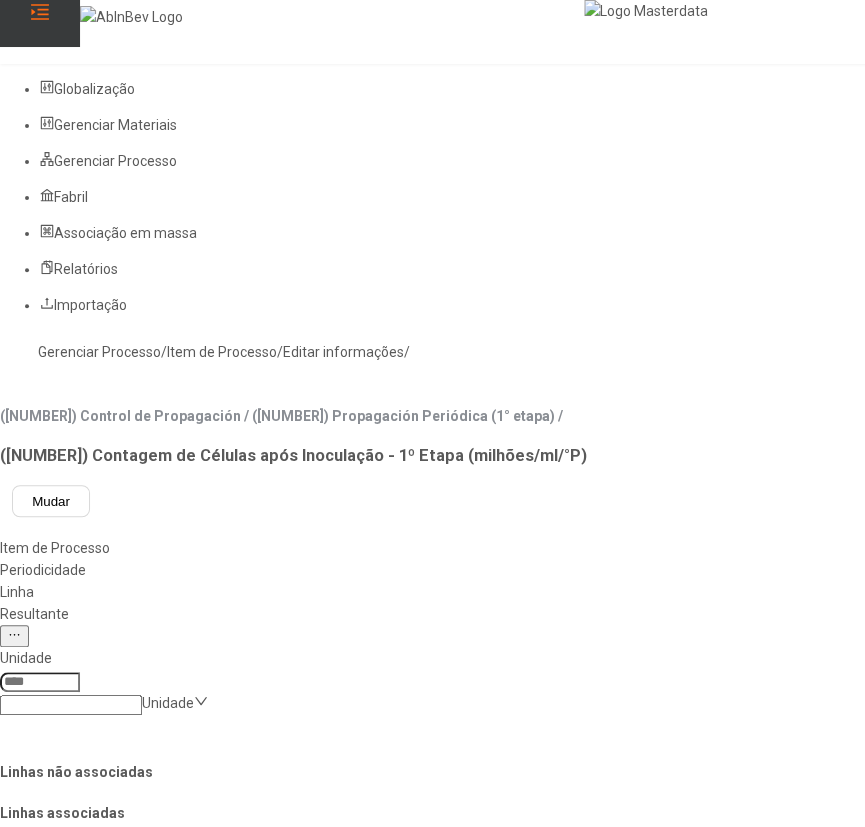 click on "Gerenciar Processo" 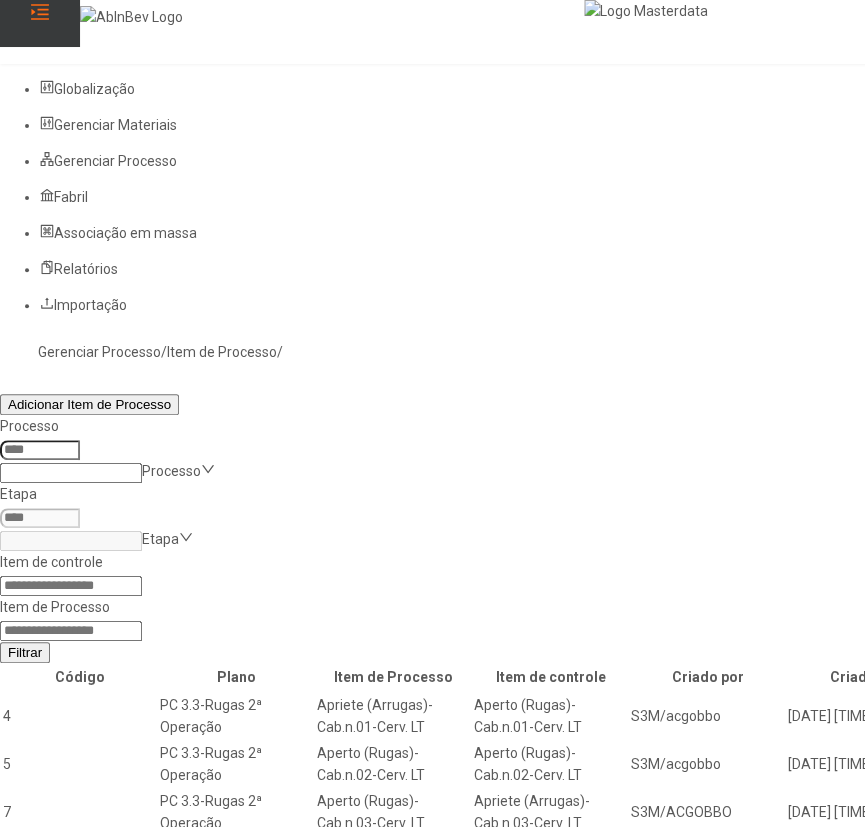 click 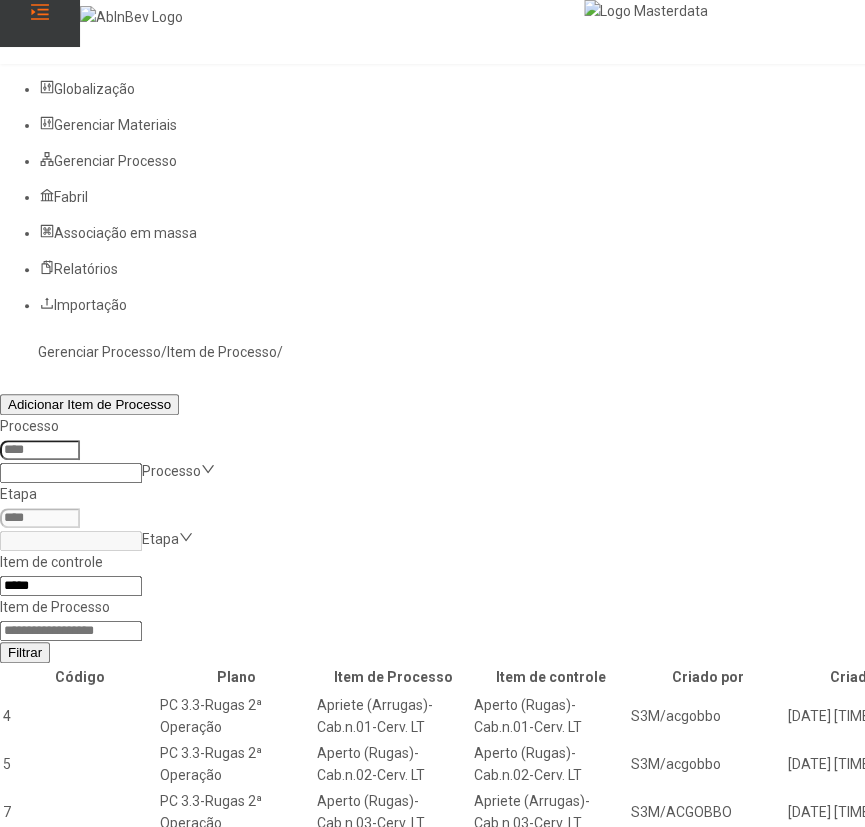 type on "*****" 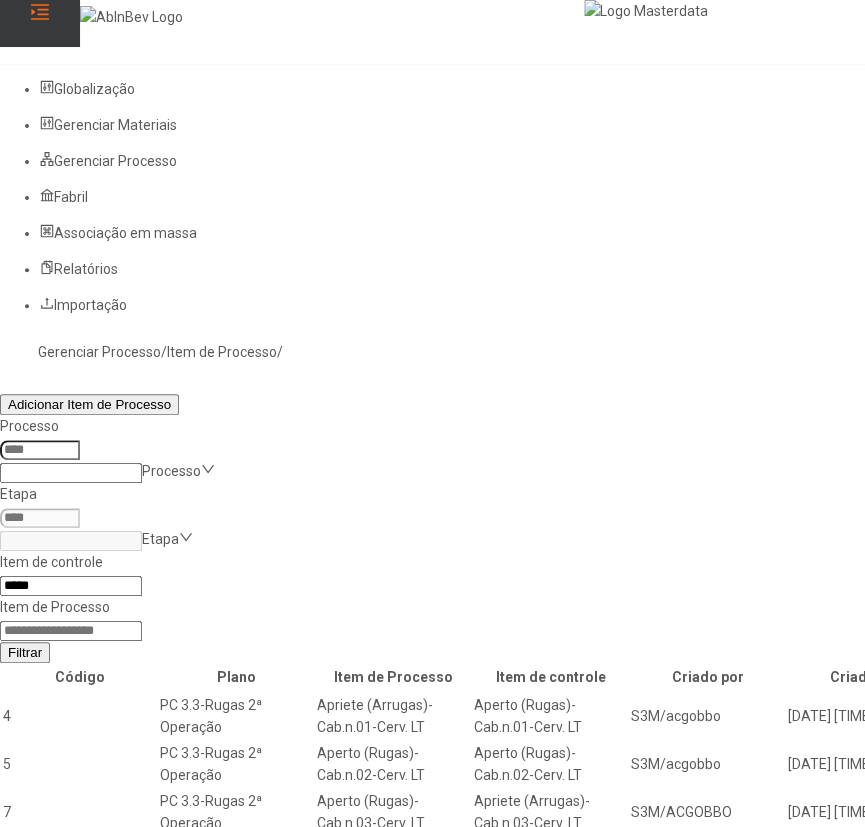 click on "Filtrar" 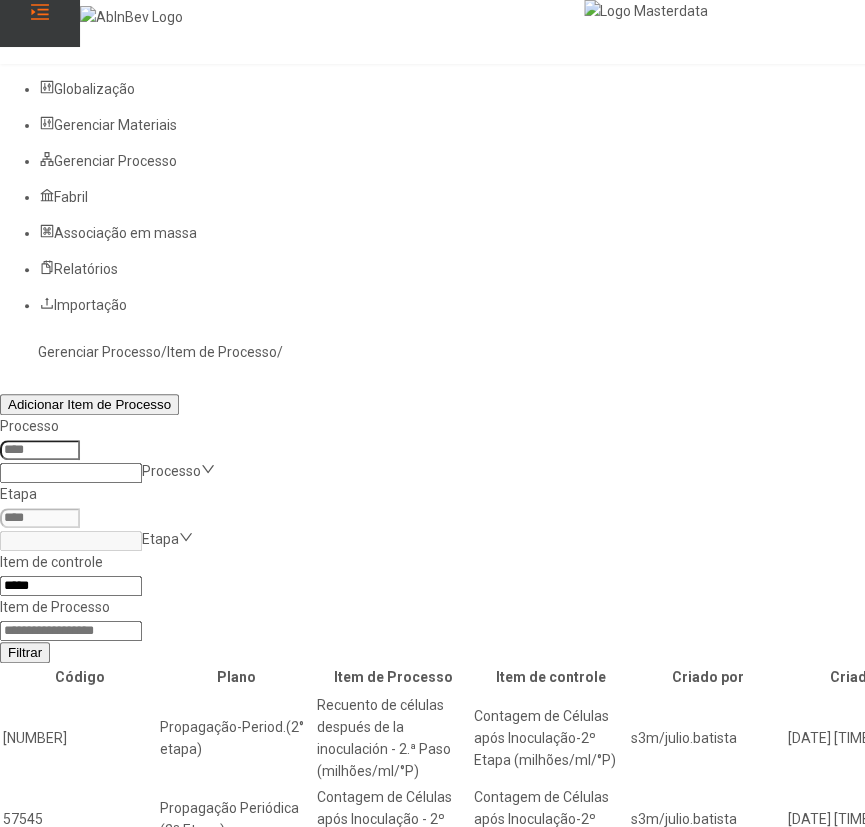 click 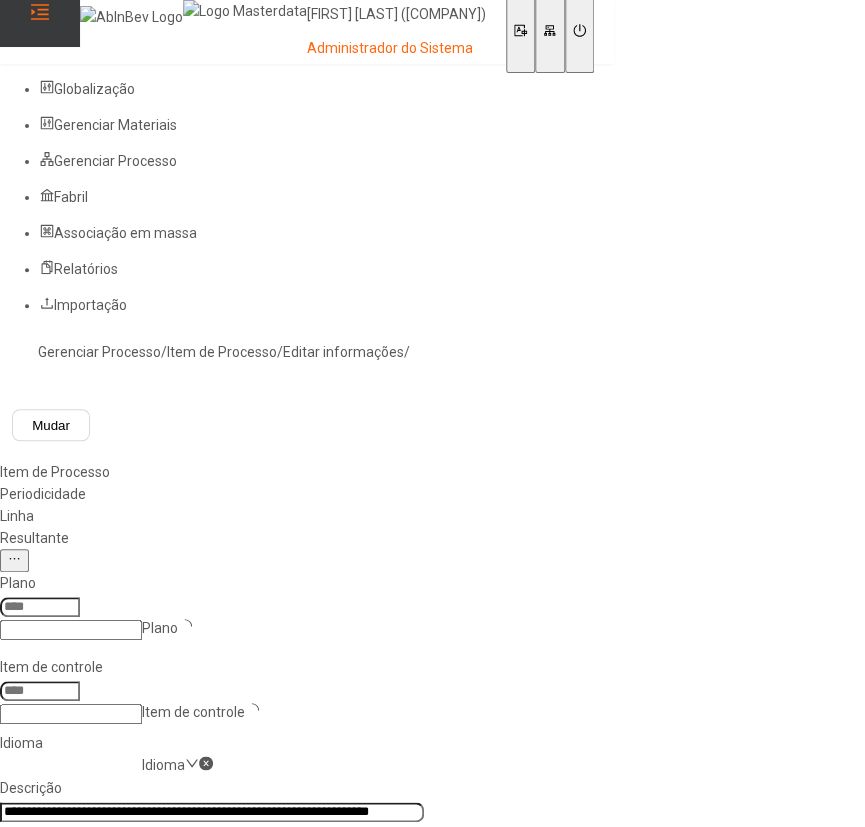 type on "****" 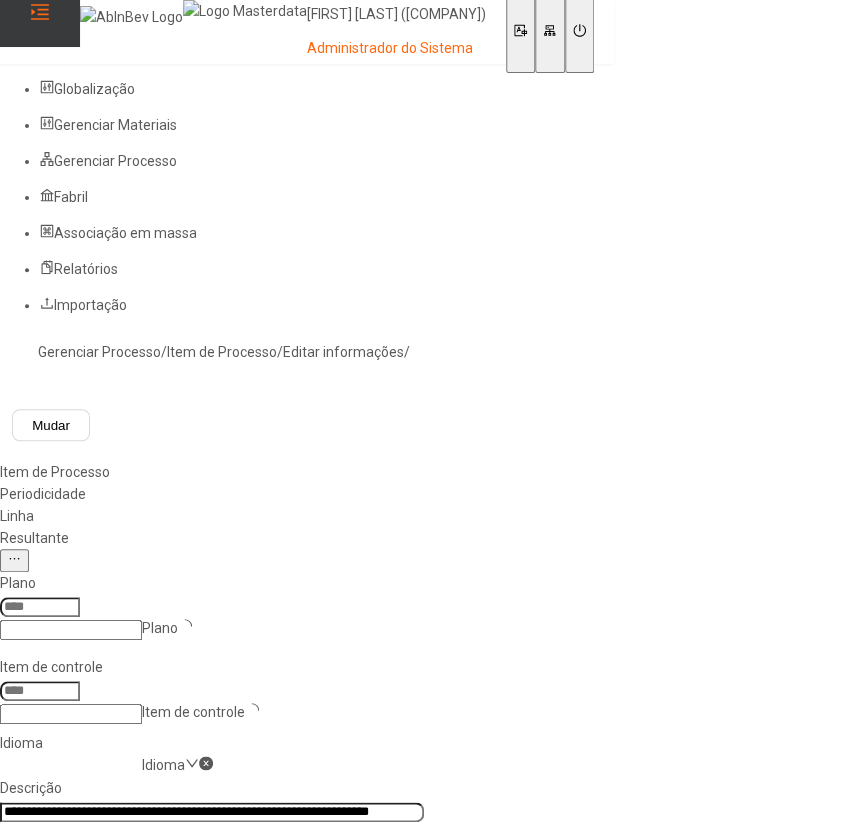 type on "*****" 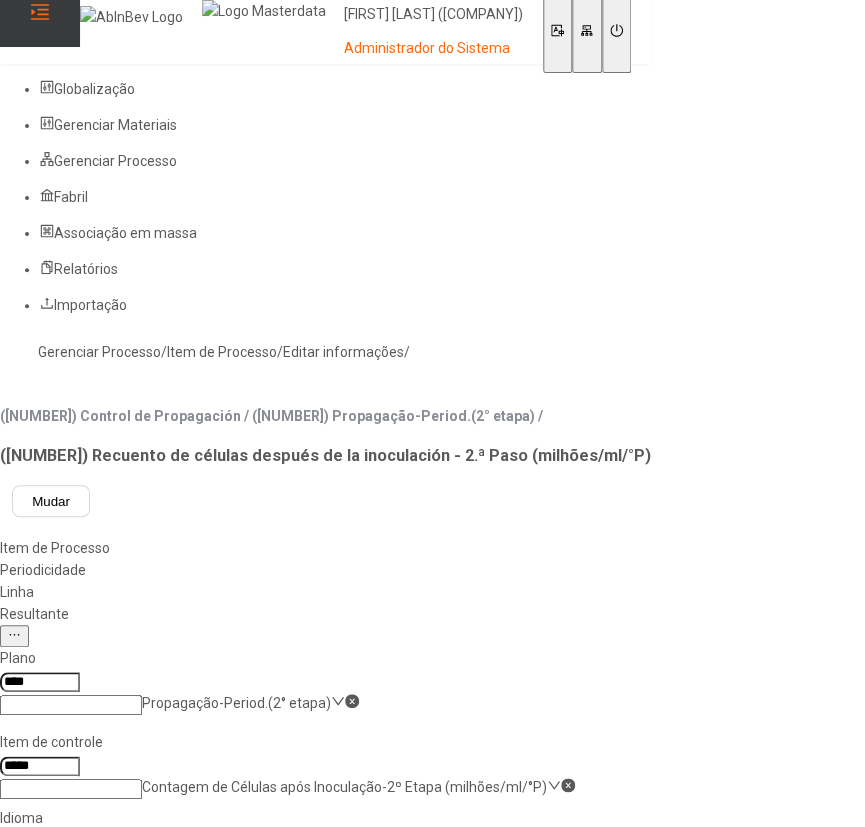 click on "Linha" 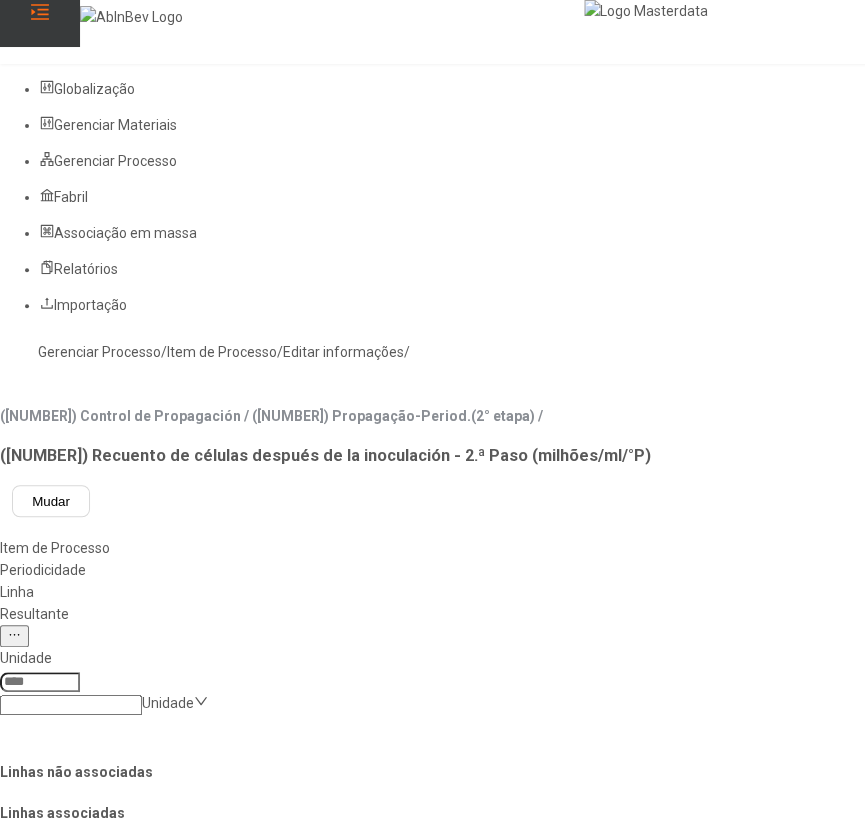 click on "Propagación-L1" 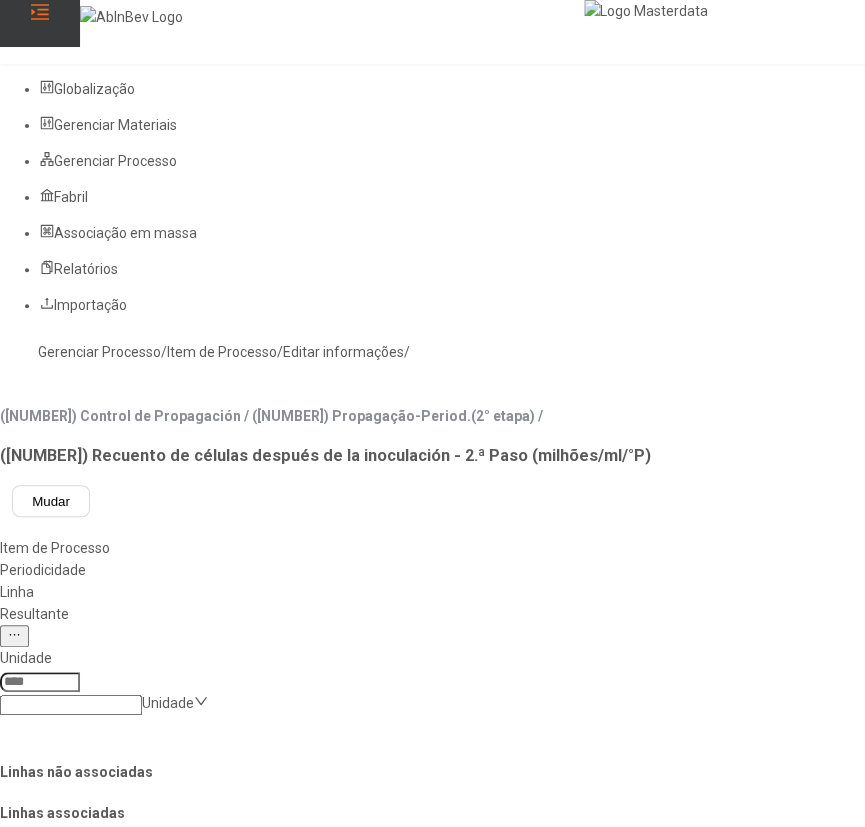 type on "**********" 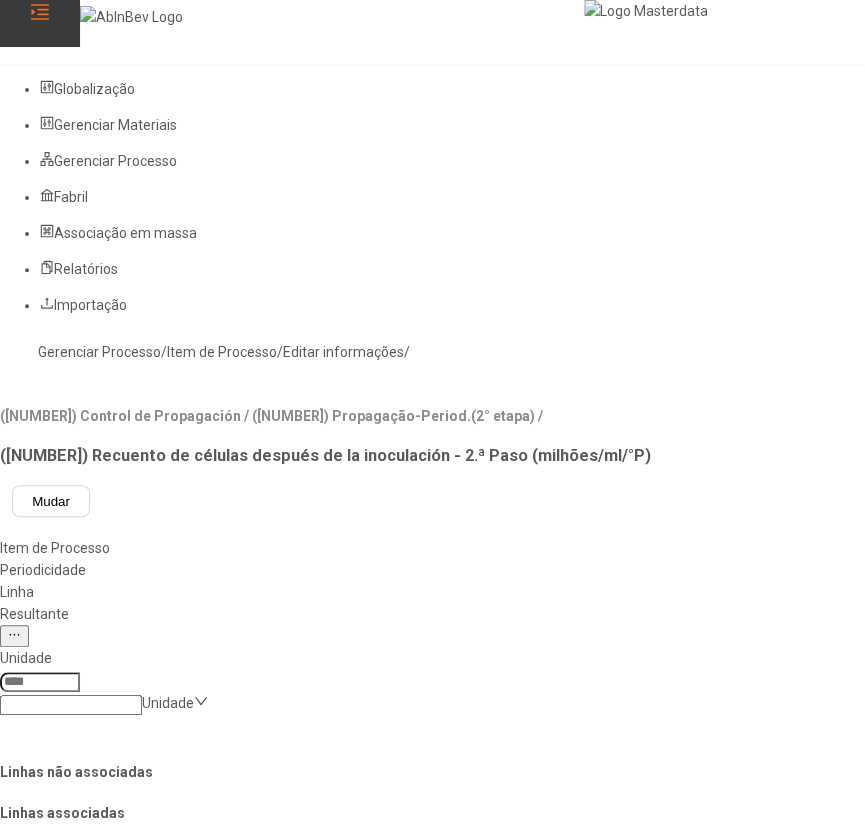 click 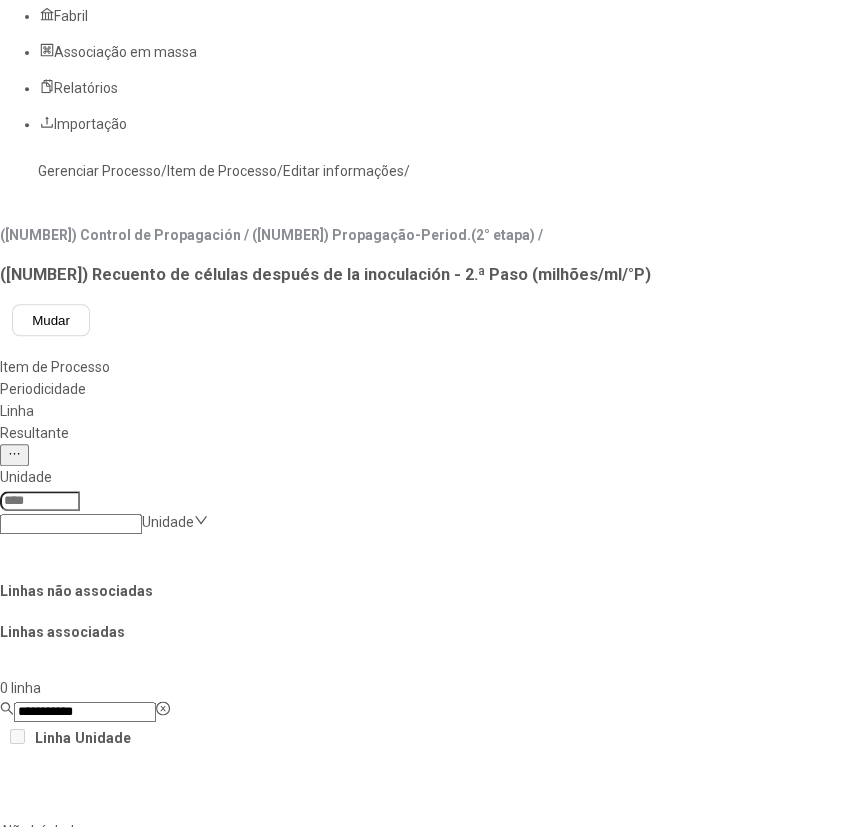 click on "Salvar Alterações" 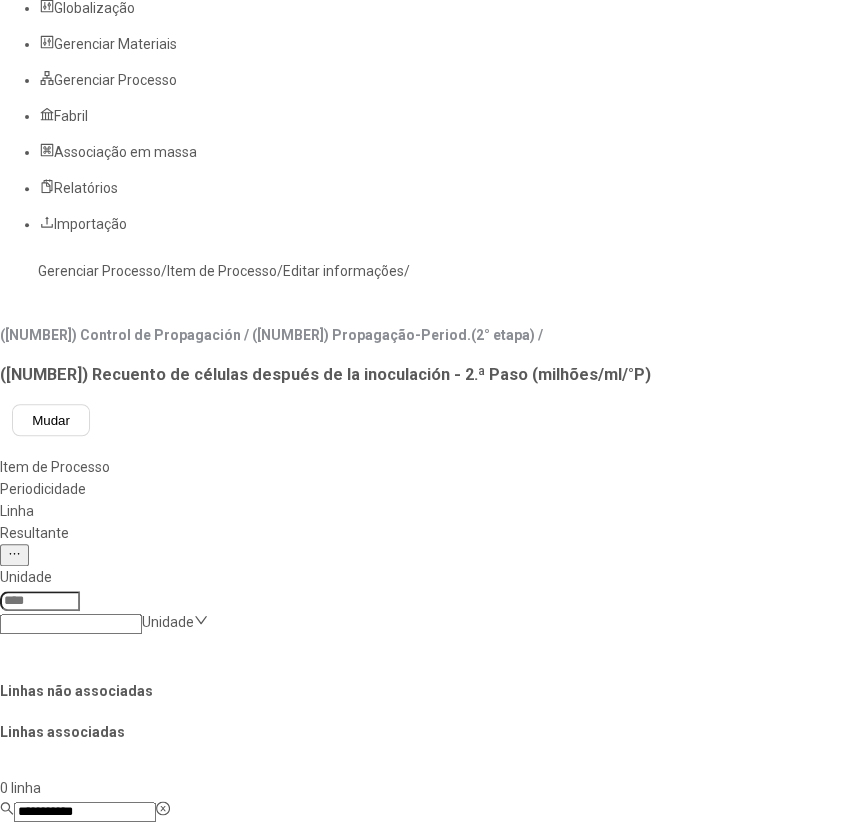scroll, scrollTop: 0, scrollLeft: 0, axis: both 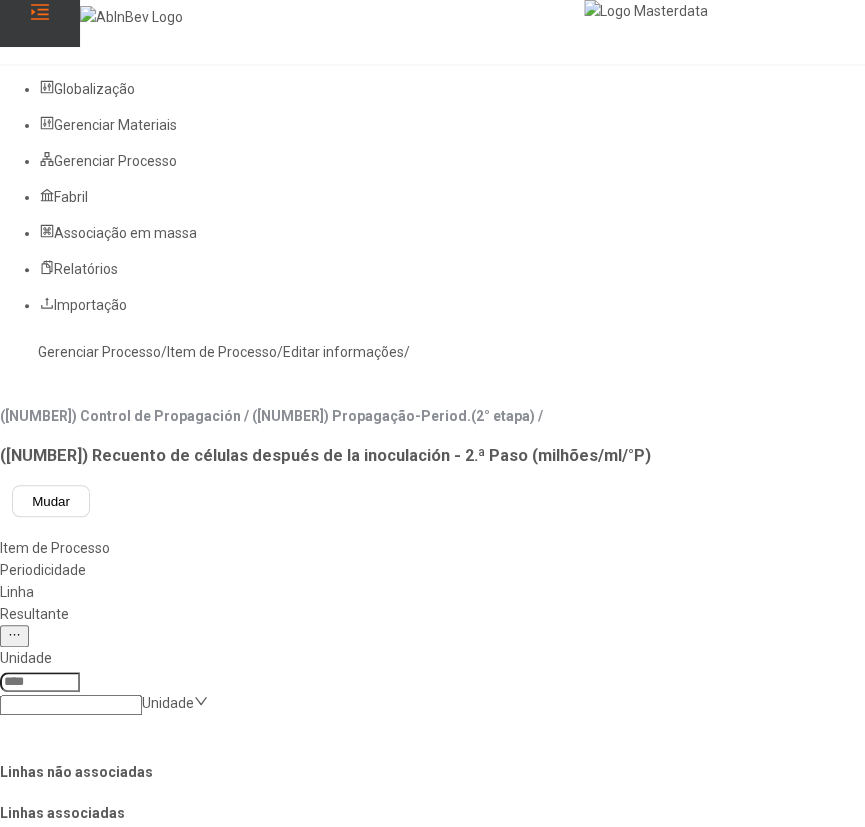 click on "Gerenciar Processo" 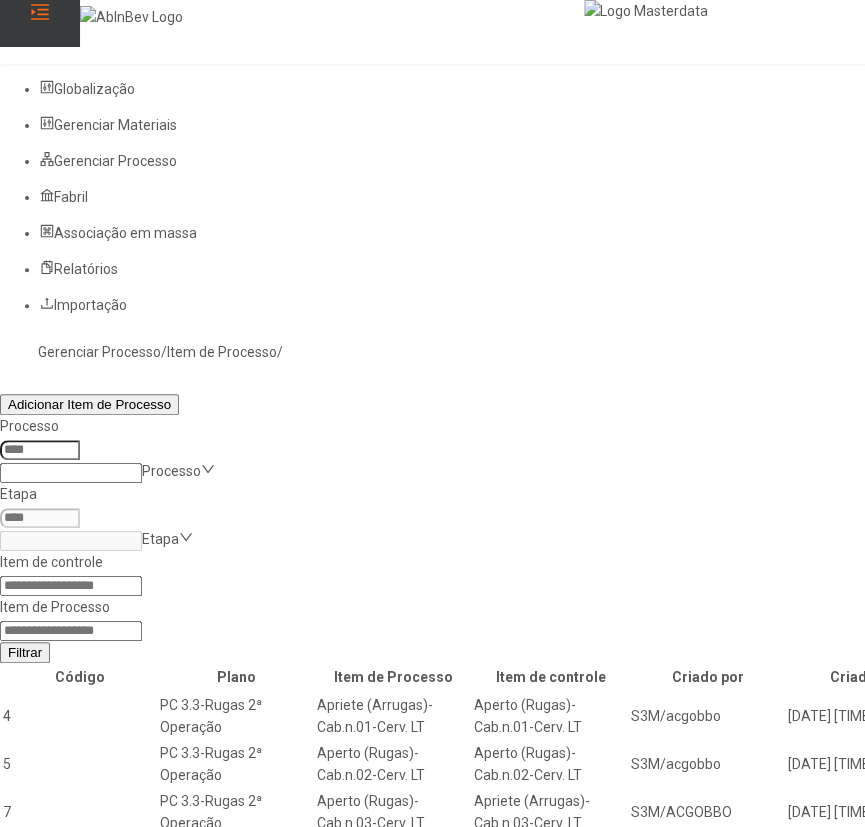 click 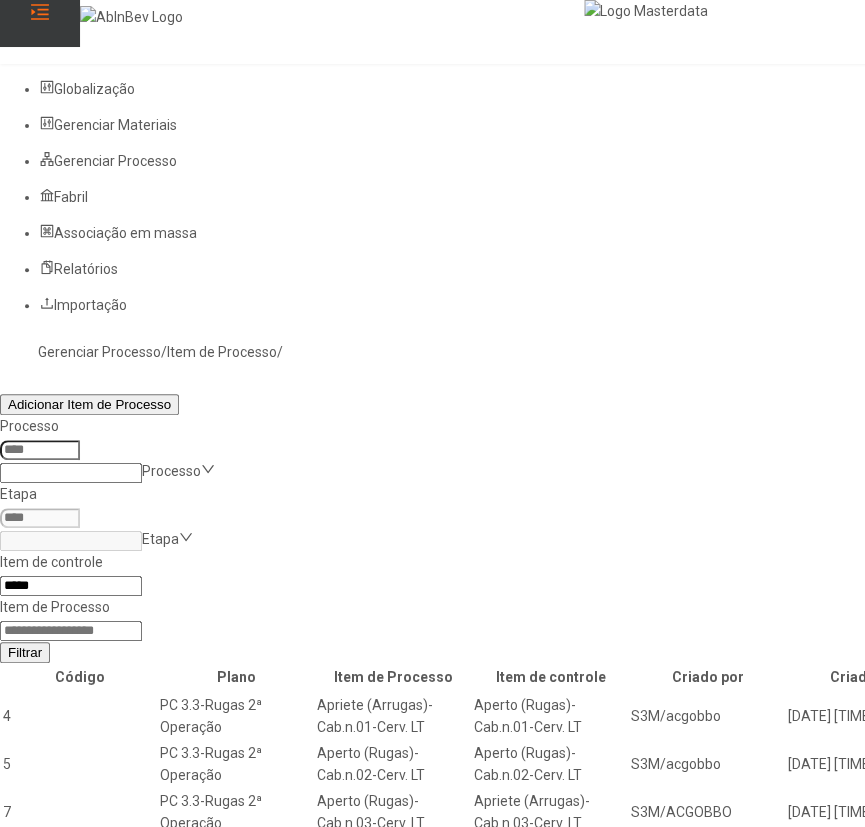 type on "*****" 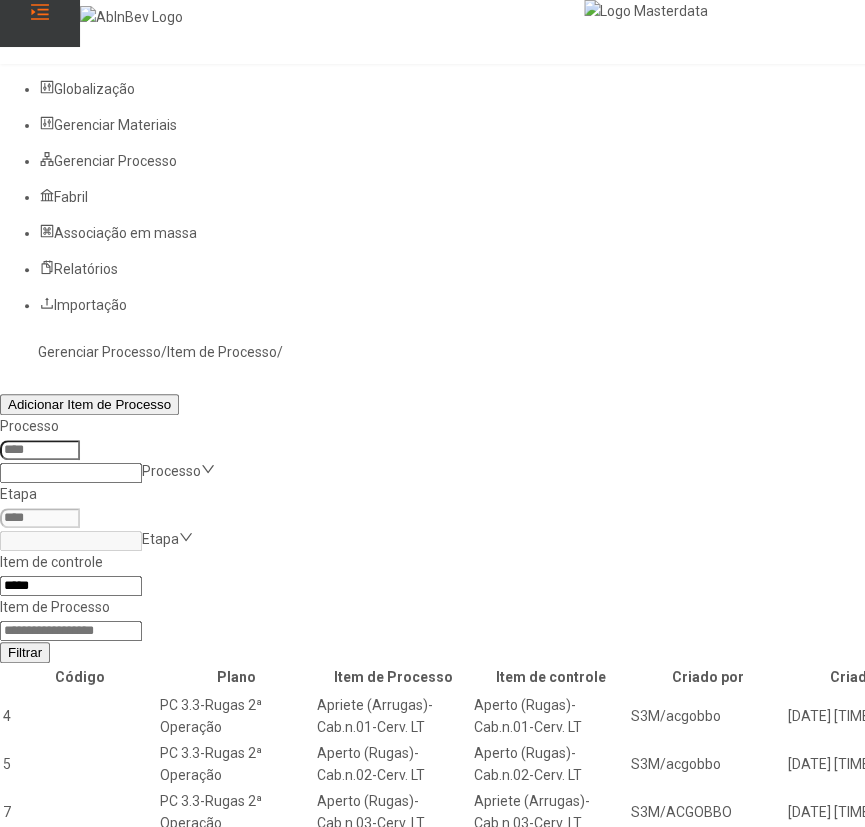 click on "Filtrar" 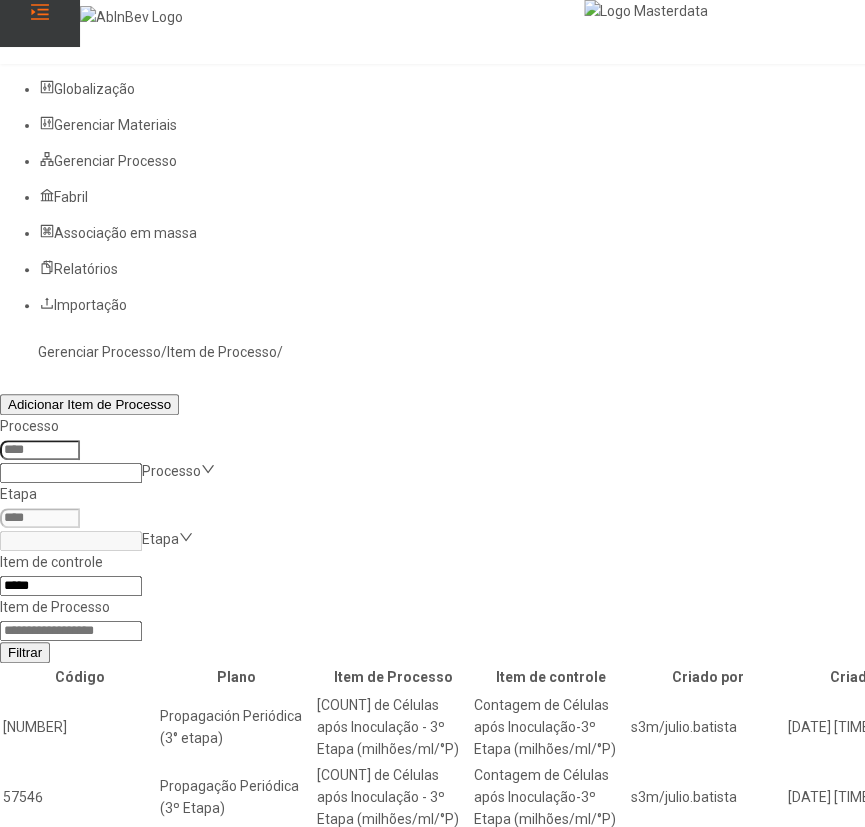click 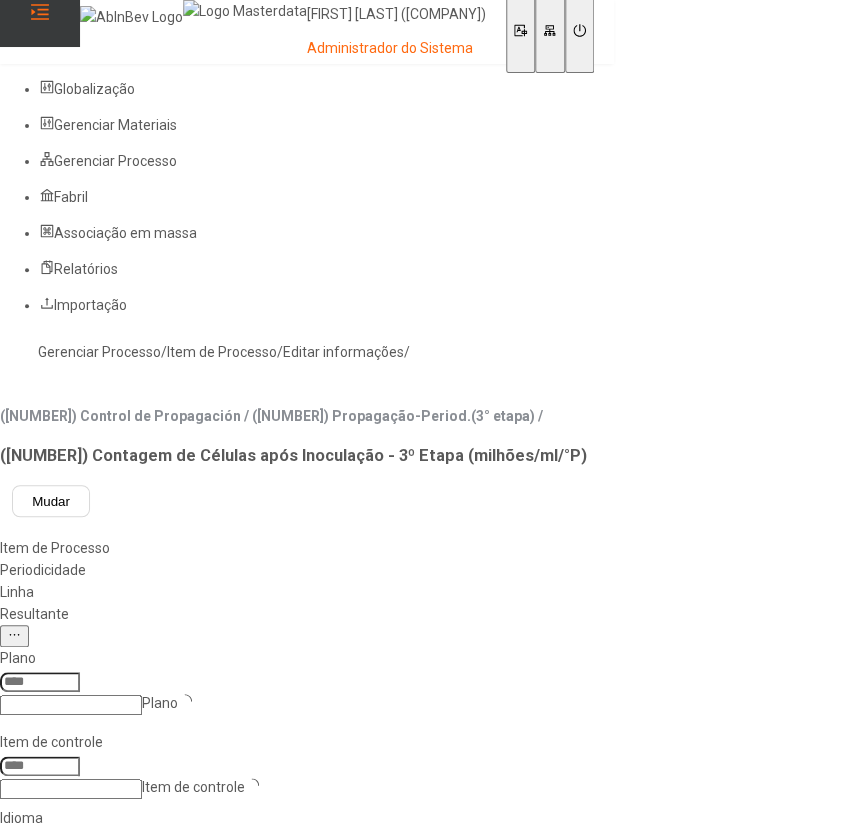 type on "*****" 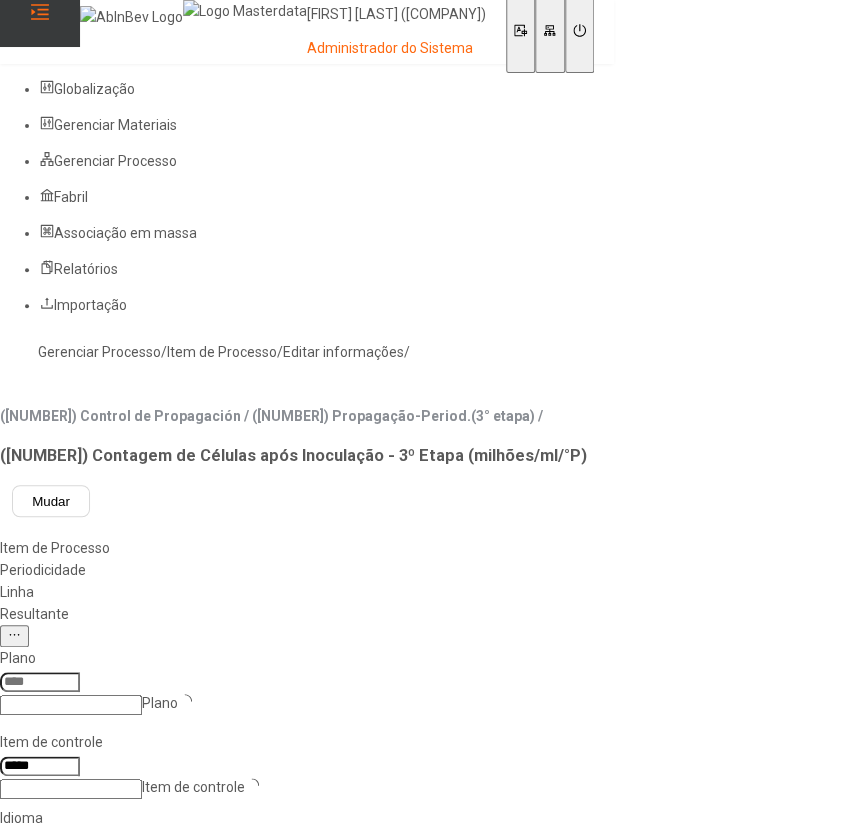 type on "****" 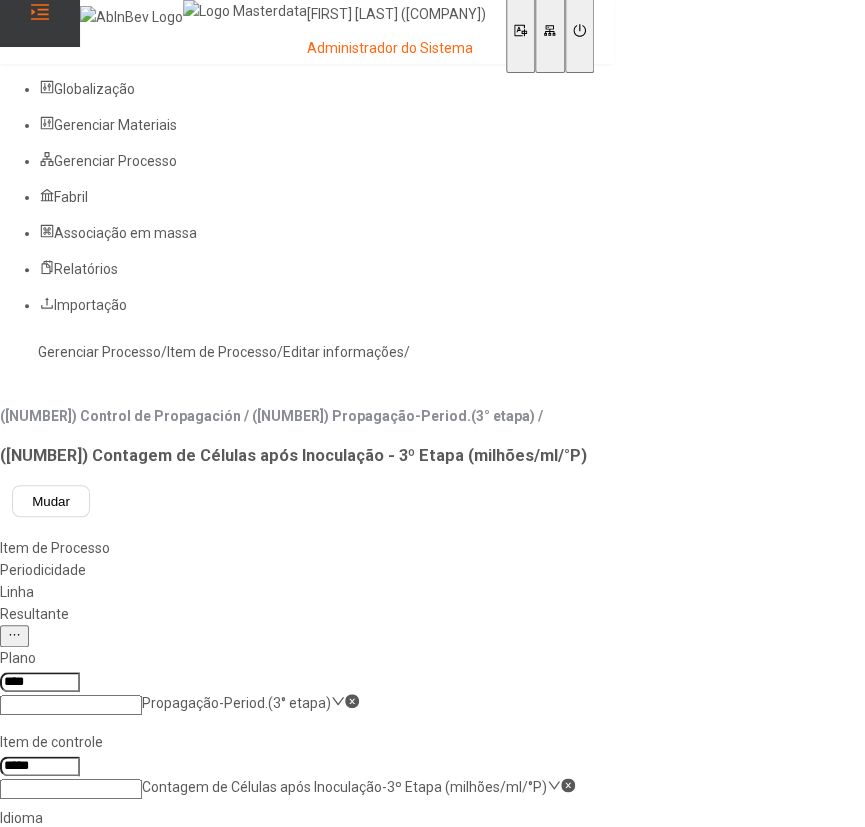 click on "Resultante" 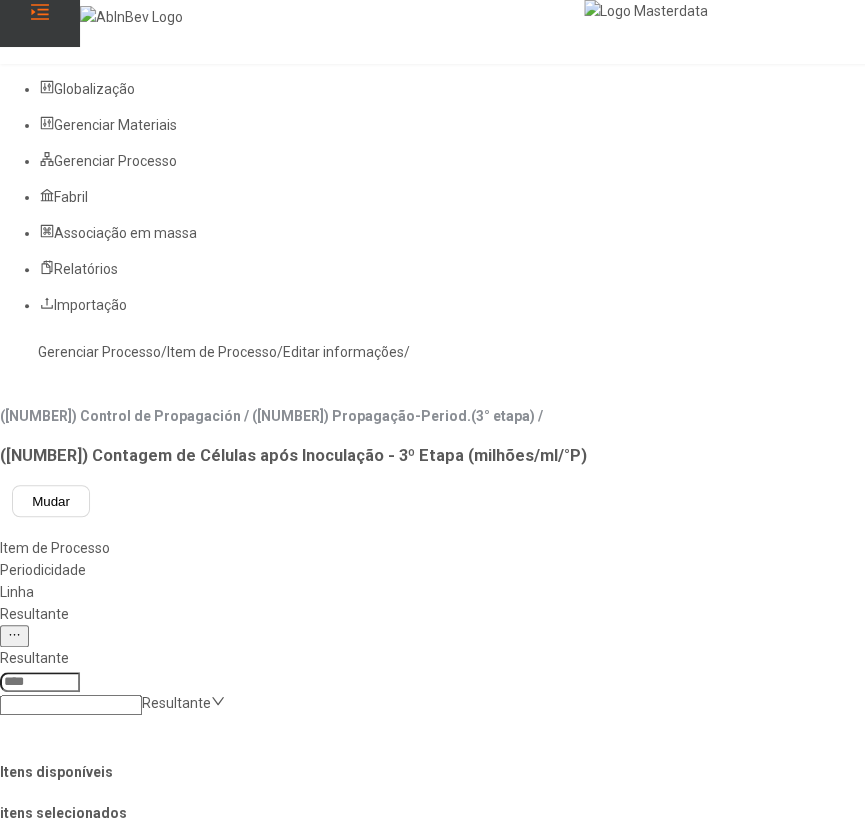 click on "Linha" 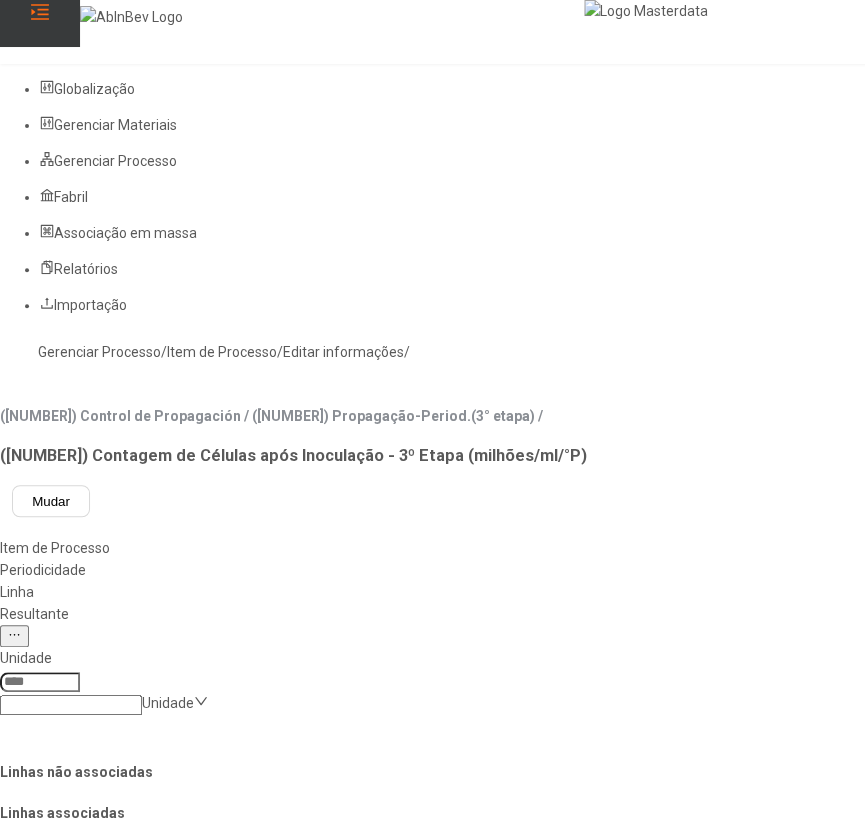 click on "Propagación" 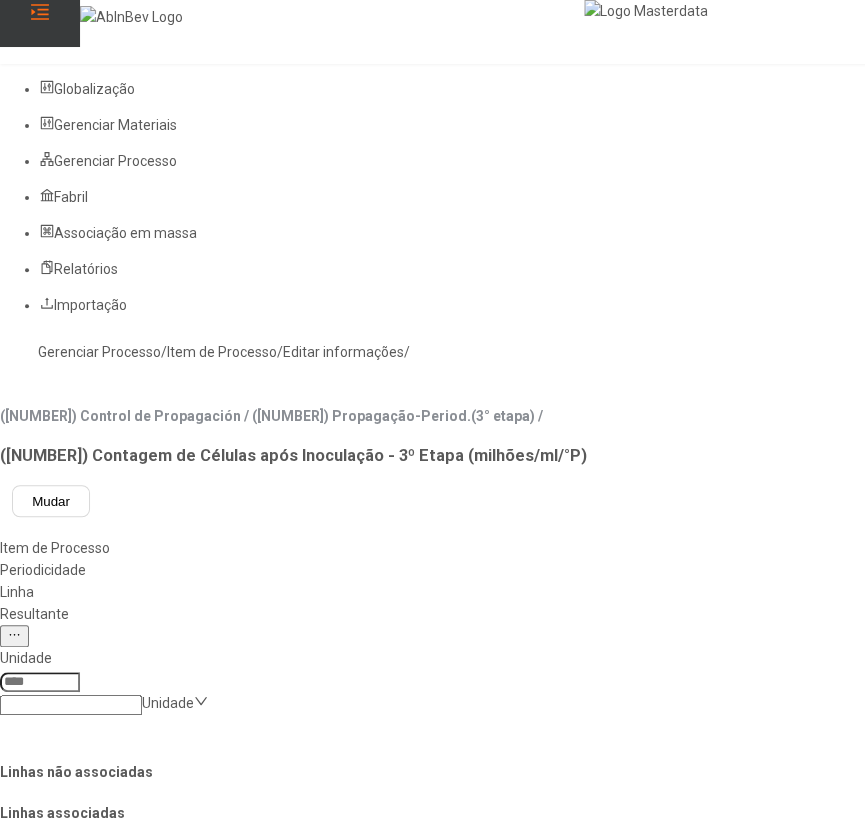 type on "**********" 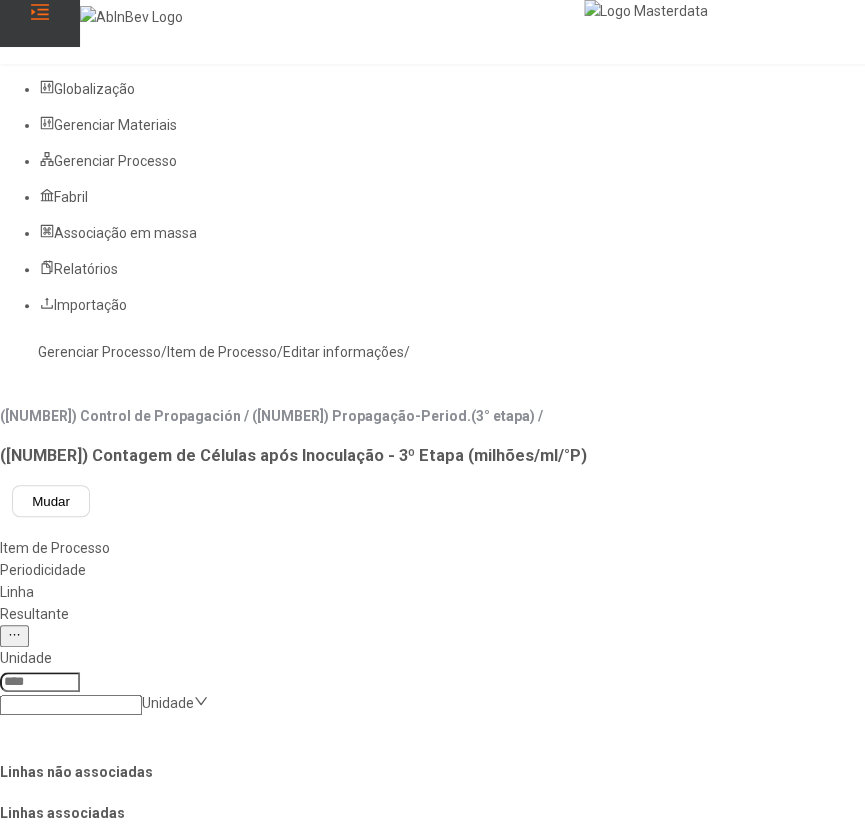 click 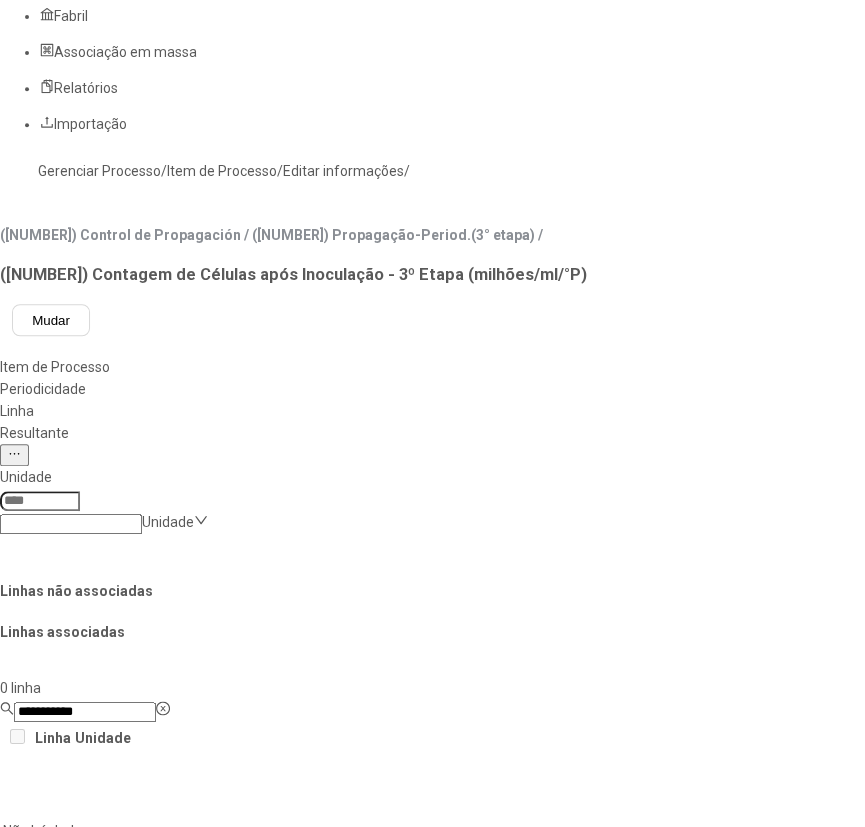 drag, startPoint x: 751, startPoint y: 768, endPoint x: 697, endPoint y: 770, distance: 54.037025 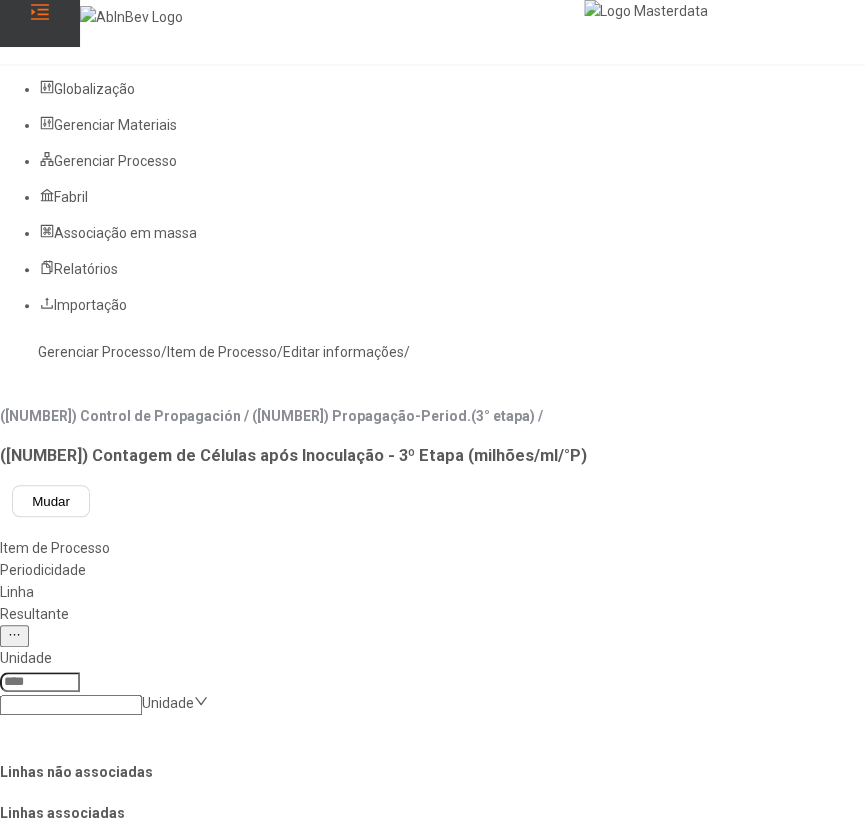 scroll, scrollTop: 0, scrollLeft: 0, axis: both 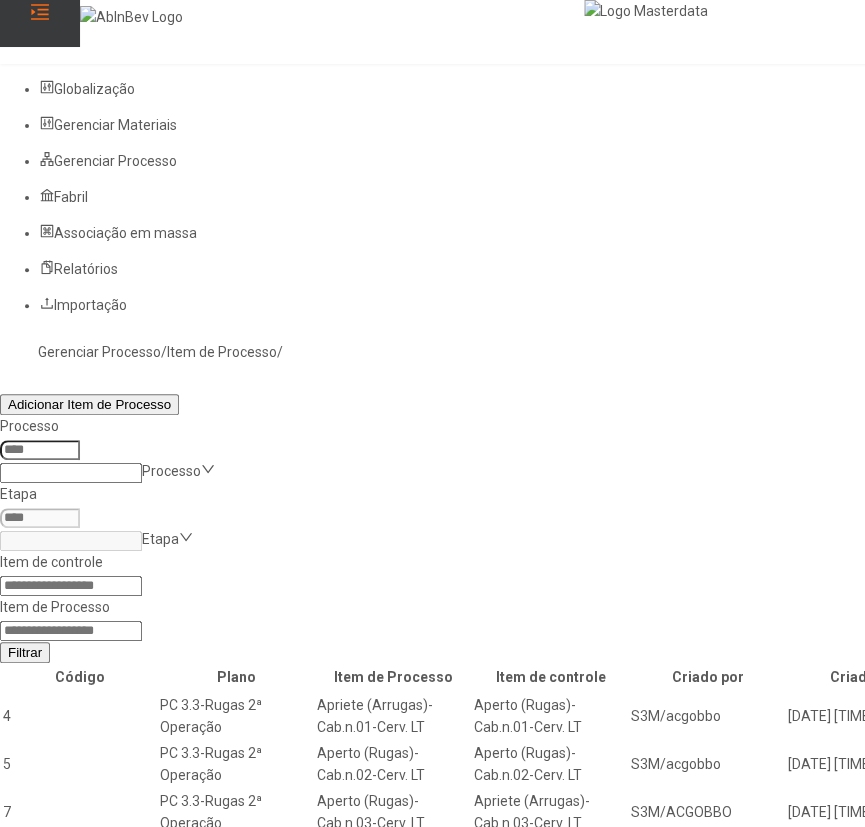 click 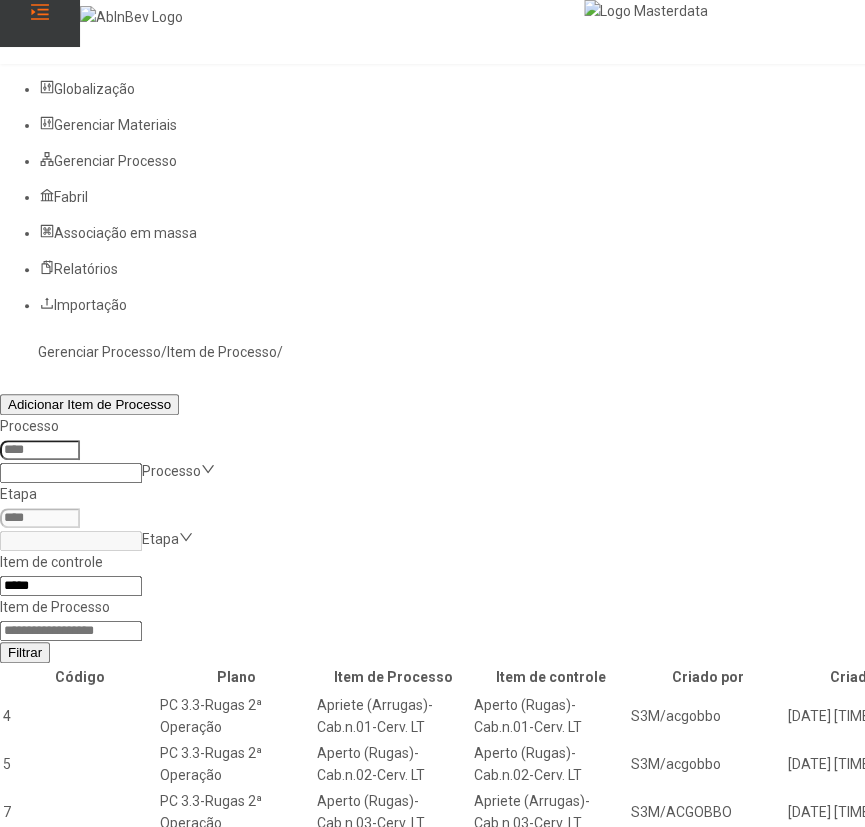 type on "*****" 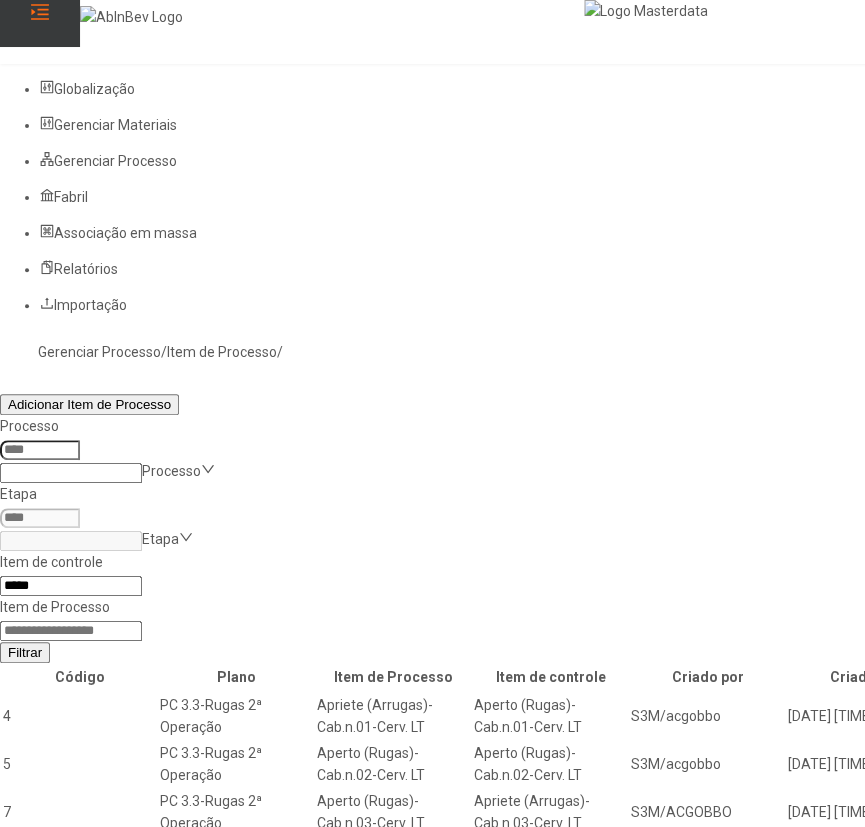click on "Filtrar" 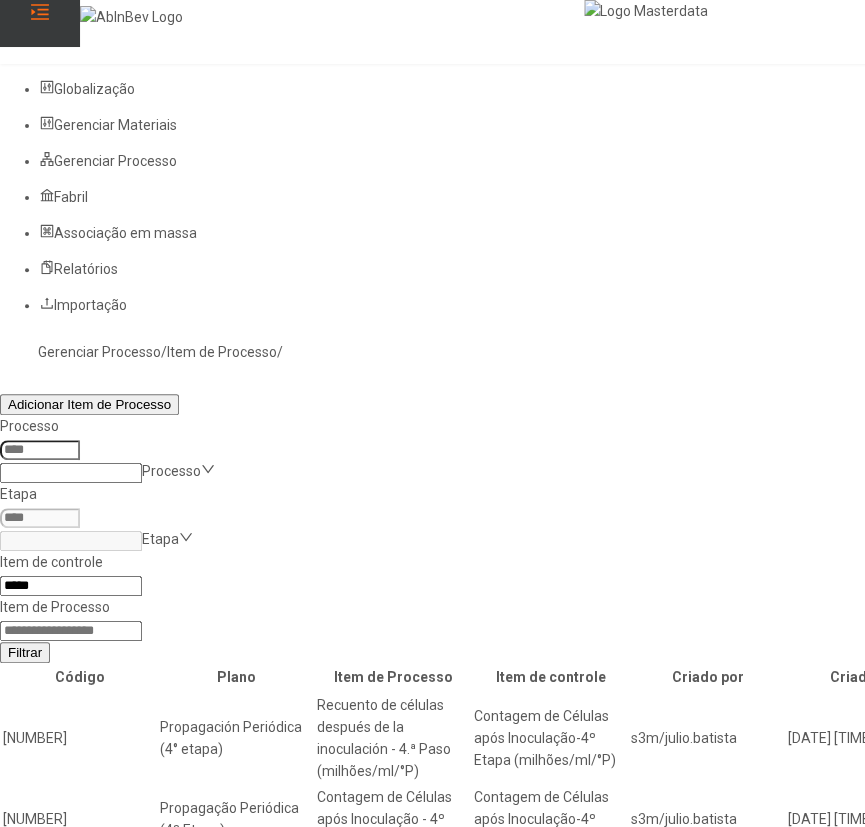 click 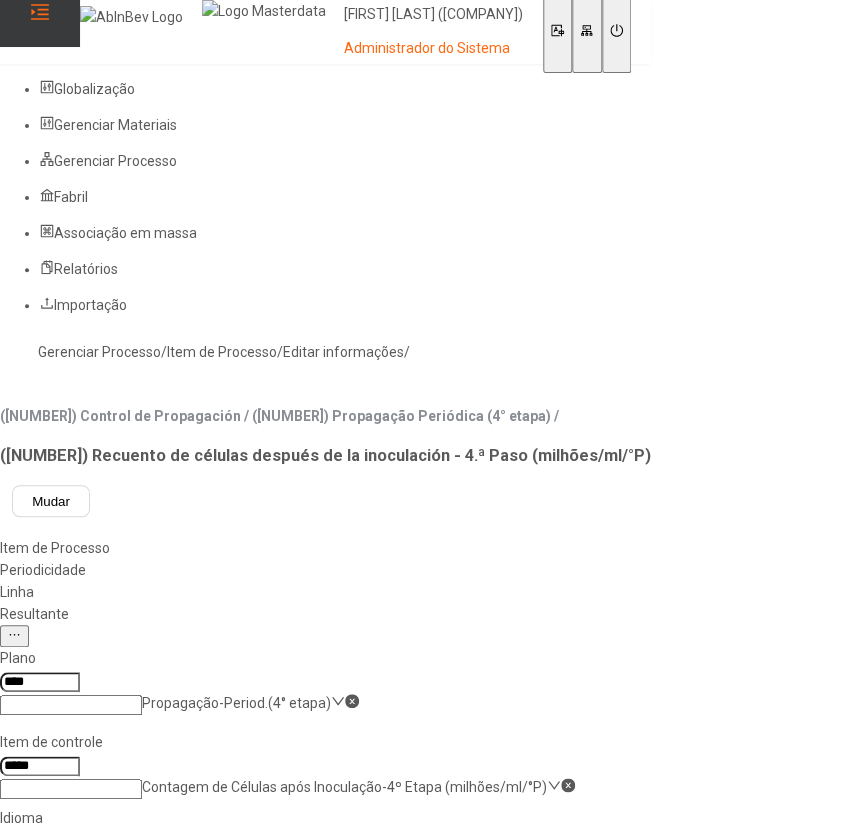 click on "Resultante" 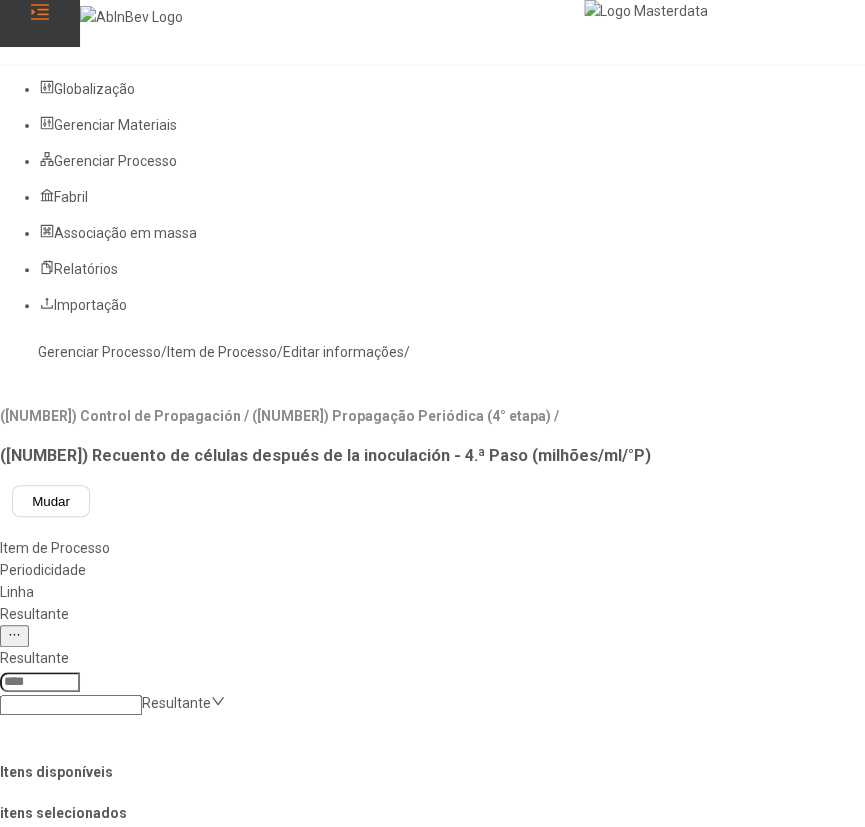 scroll, scrollTop: 363, scrollLeft: 0, axis: vertical 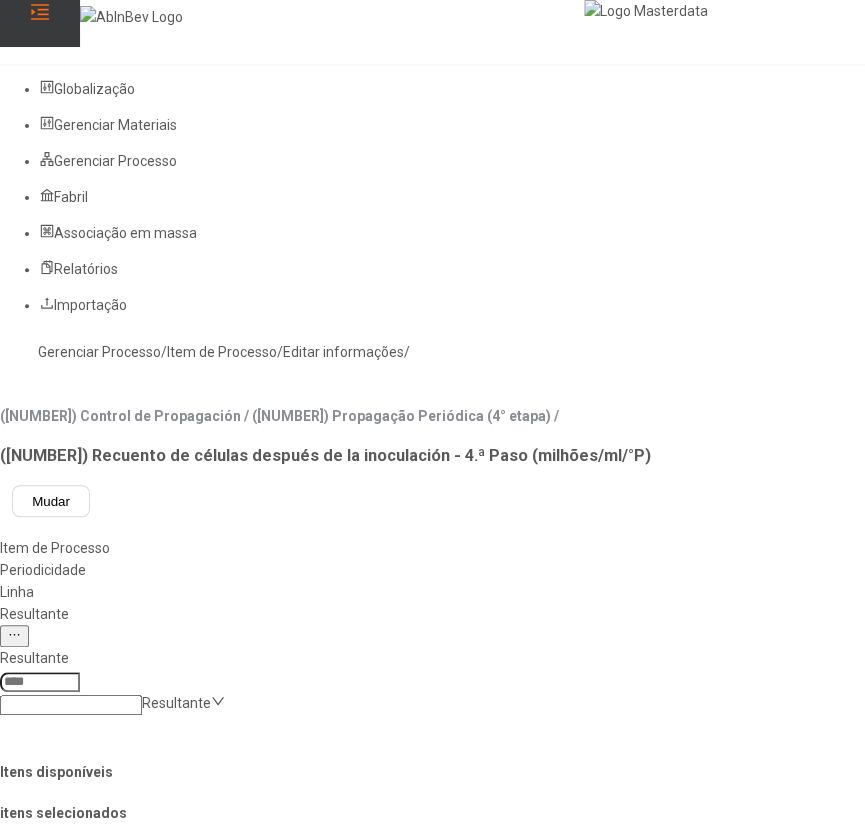 click on "Linha" 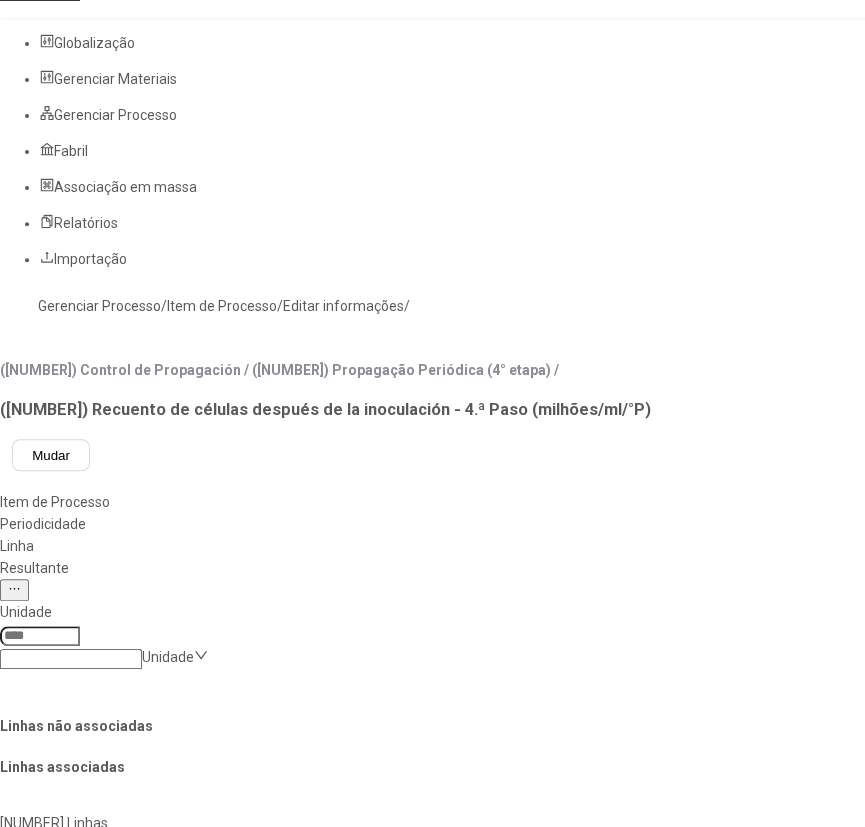 scroll, scrollTop: 90, scrollLeft: 0, axis: vertical 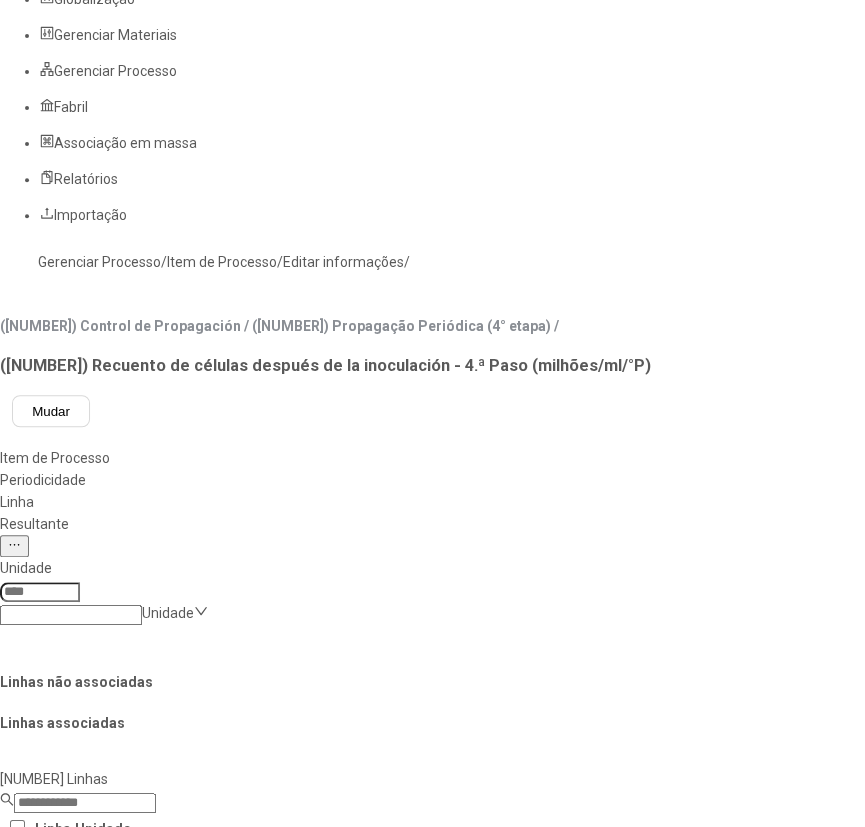 click on "Propagación-L1" 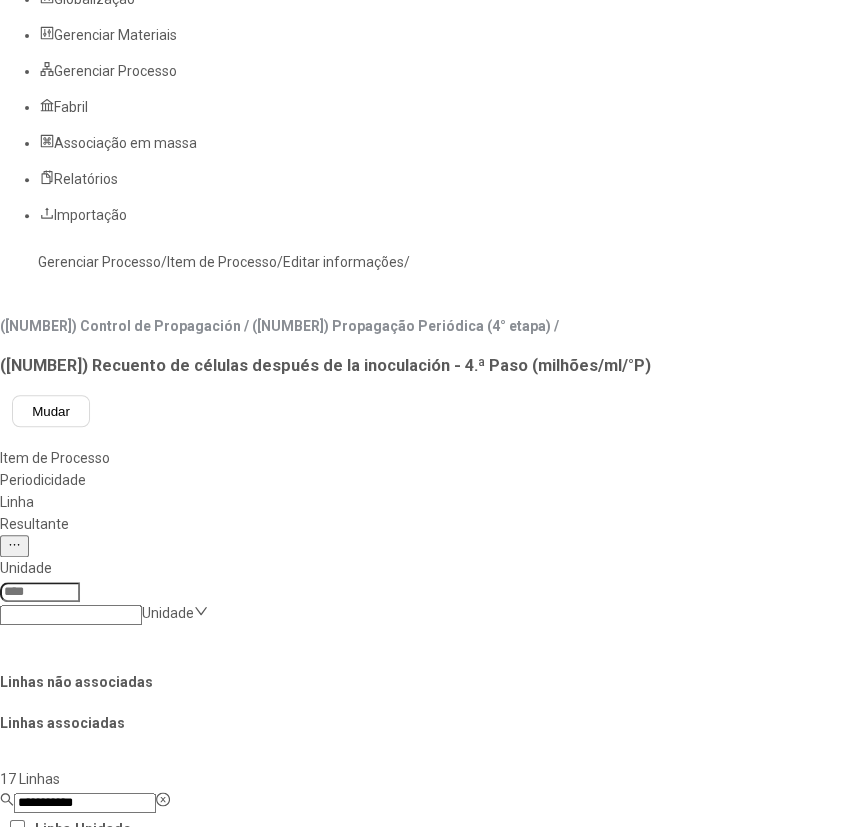 type on "**********" 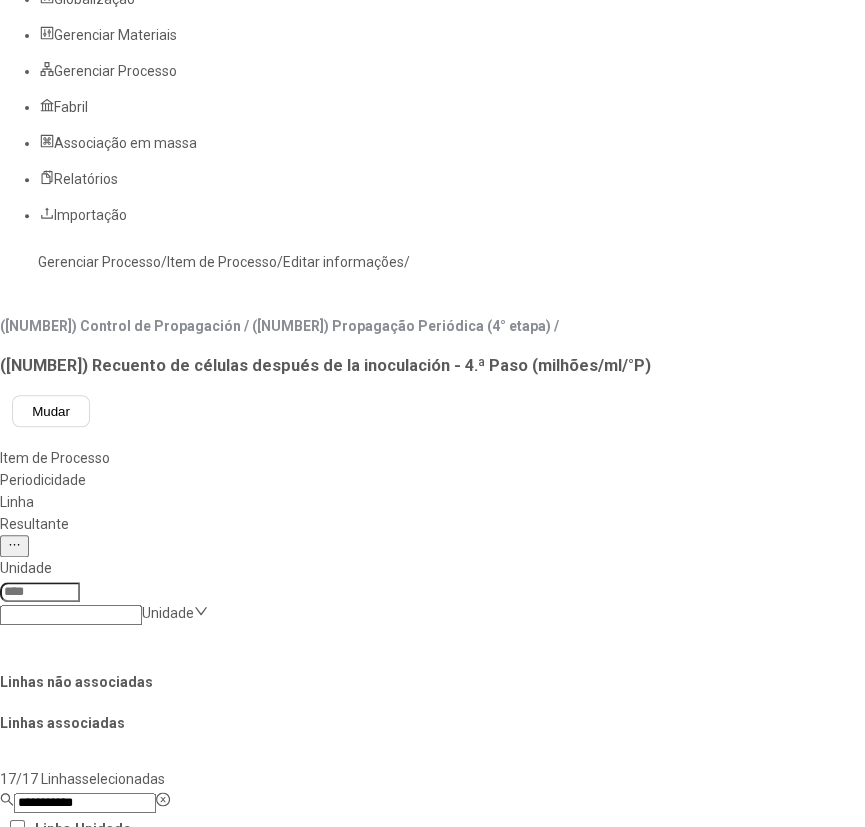 click 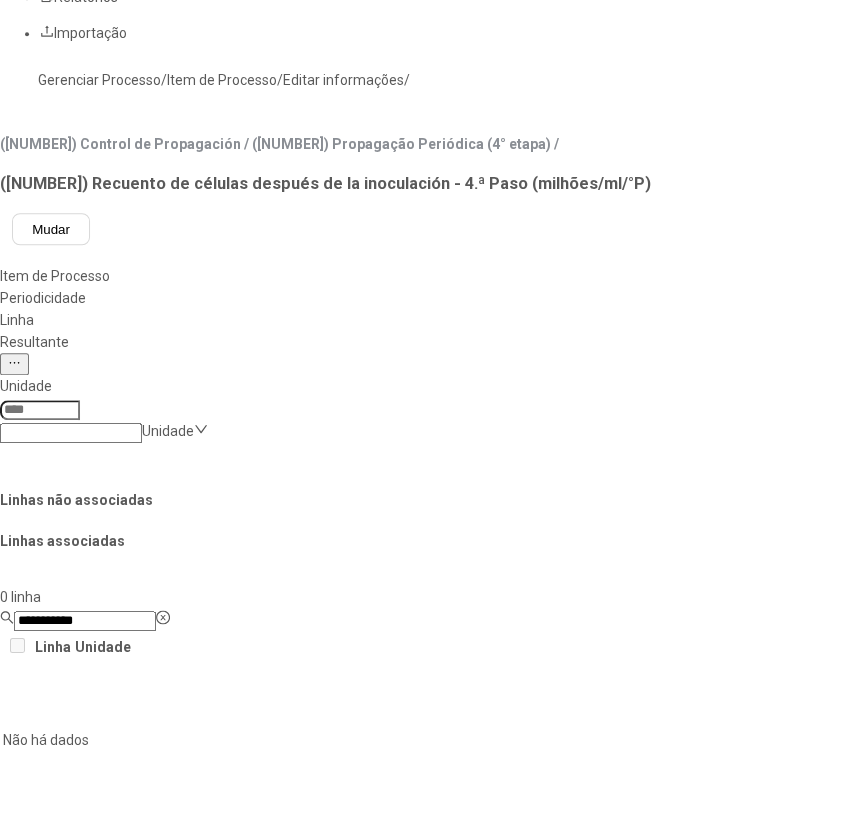 click on "Salvar Alterações" 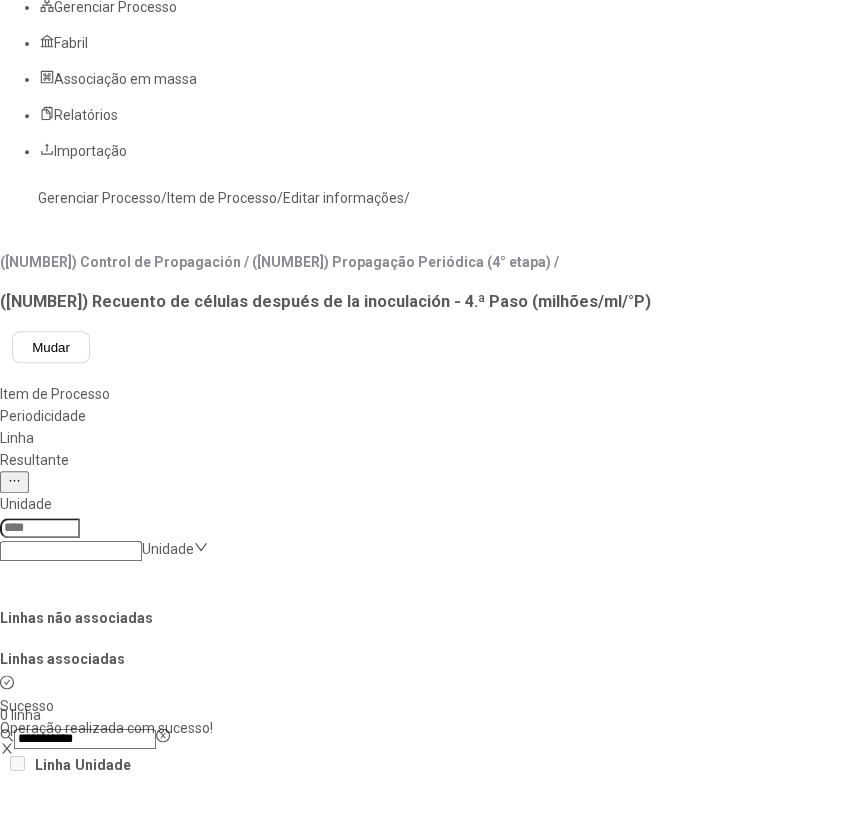 scroll, scrollTop: 0, scrollLeft: 0, axis: both 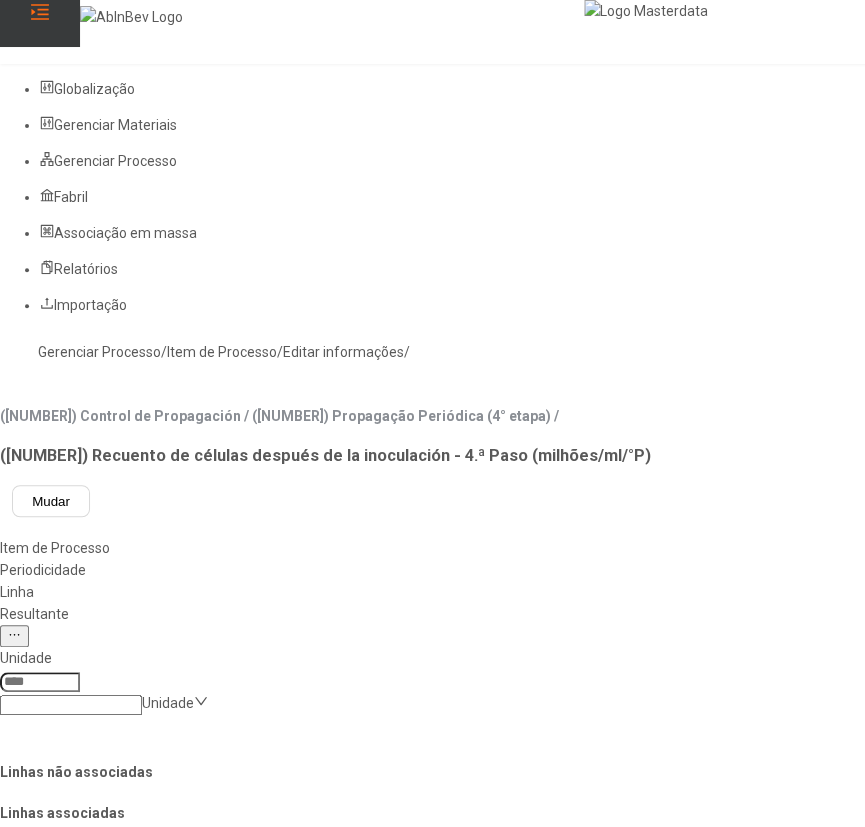 click on "Gerenciar Processo" 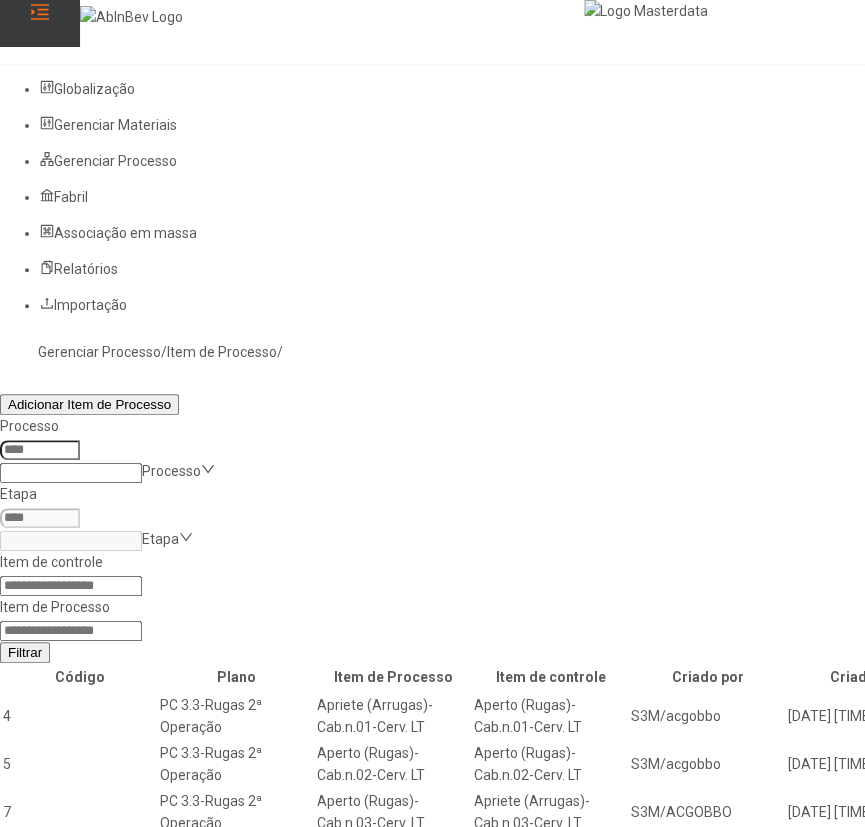 click 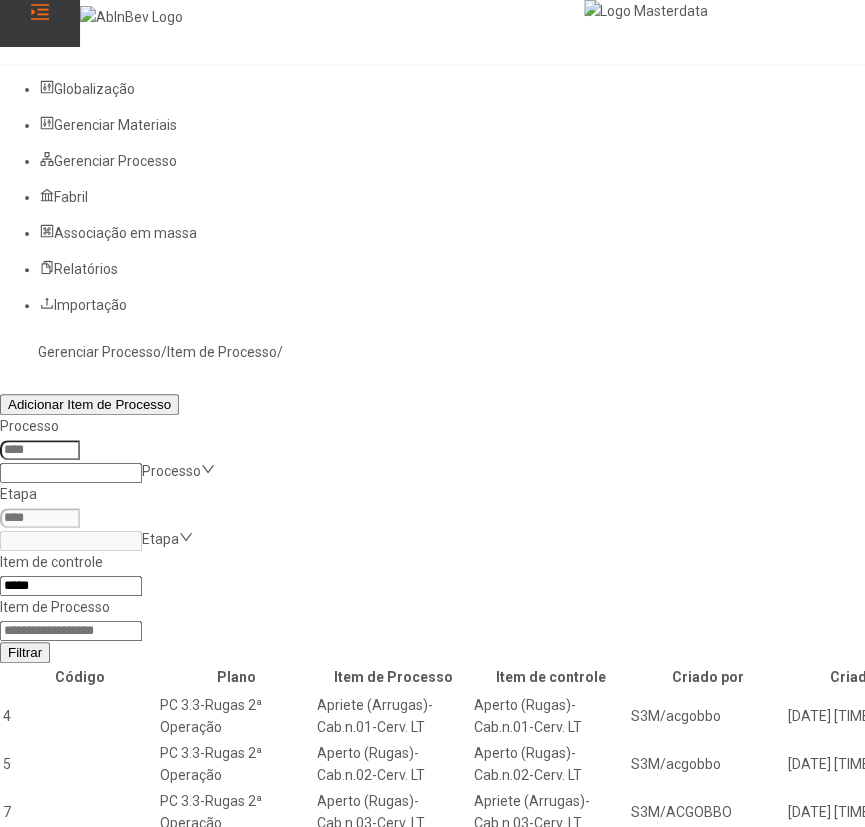 type on "*****" 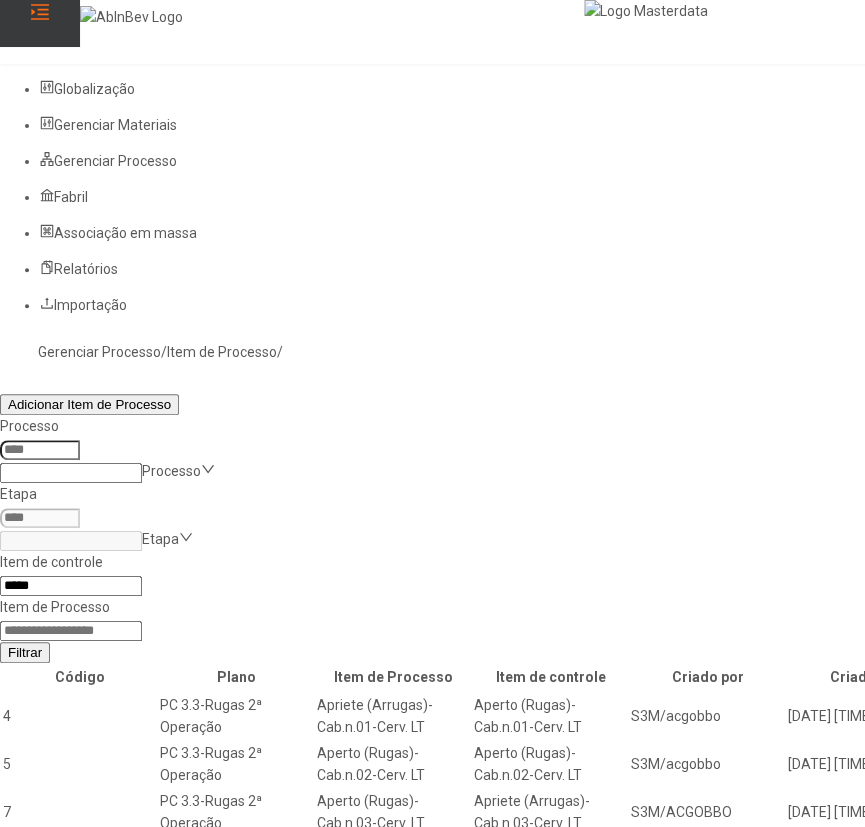 click on "Filtrar" 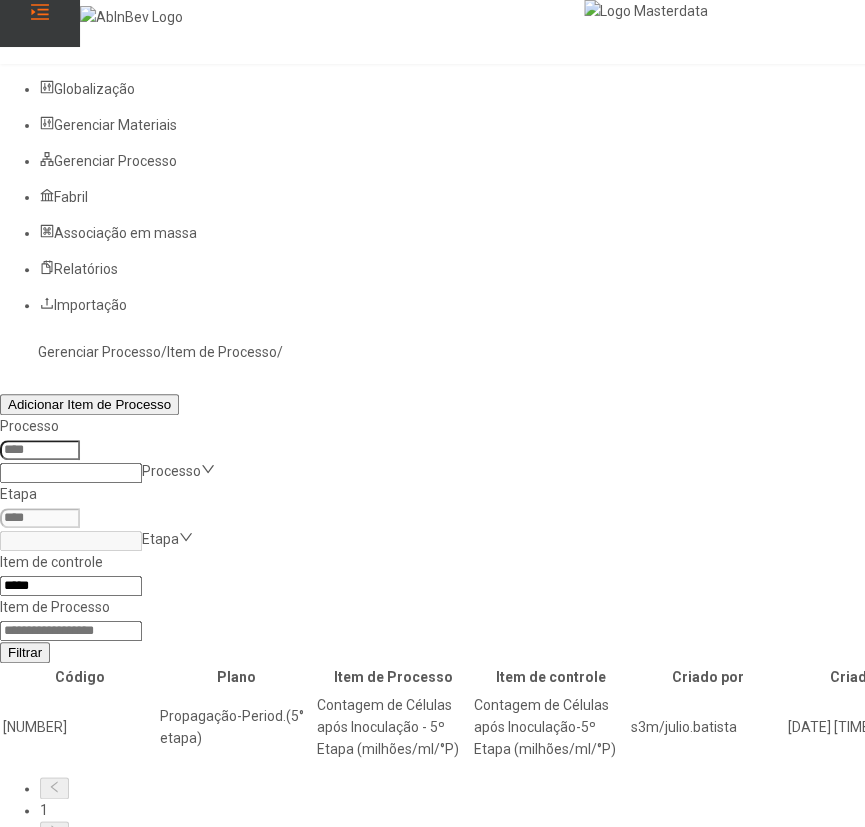 click at bounding box center (1302, 727) 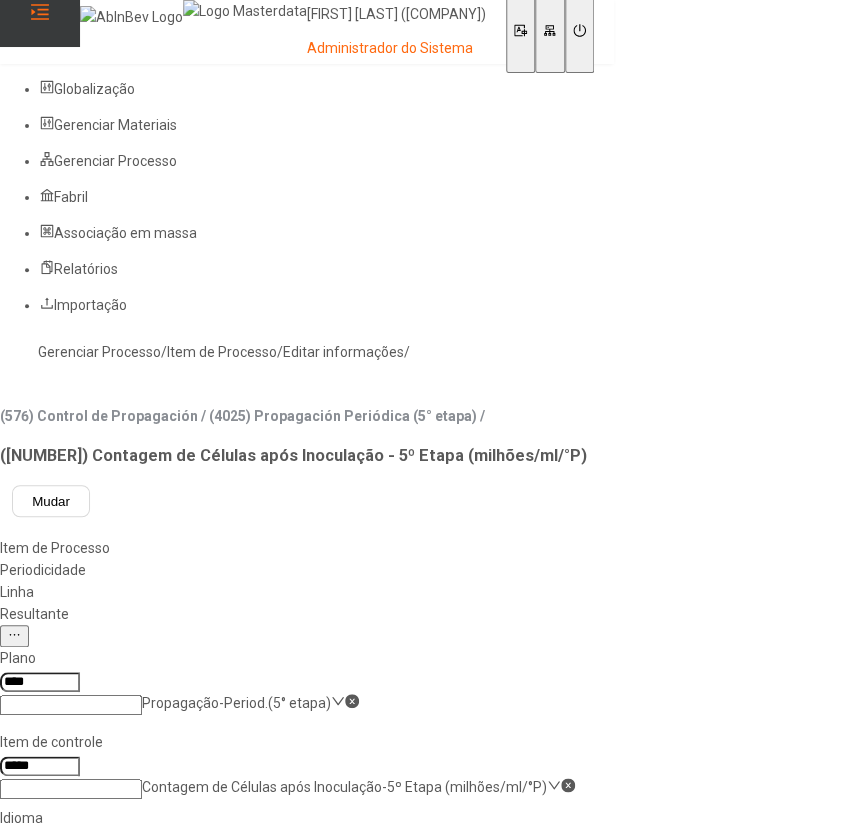 click on "Linha" 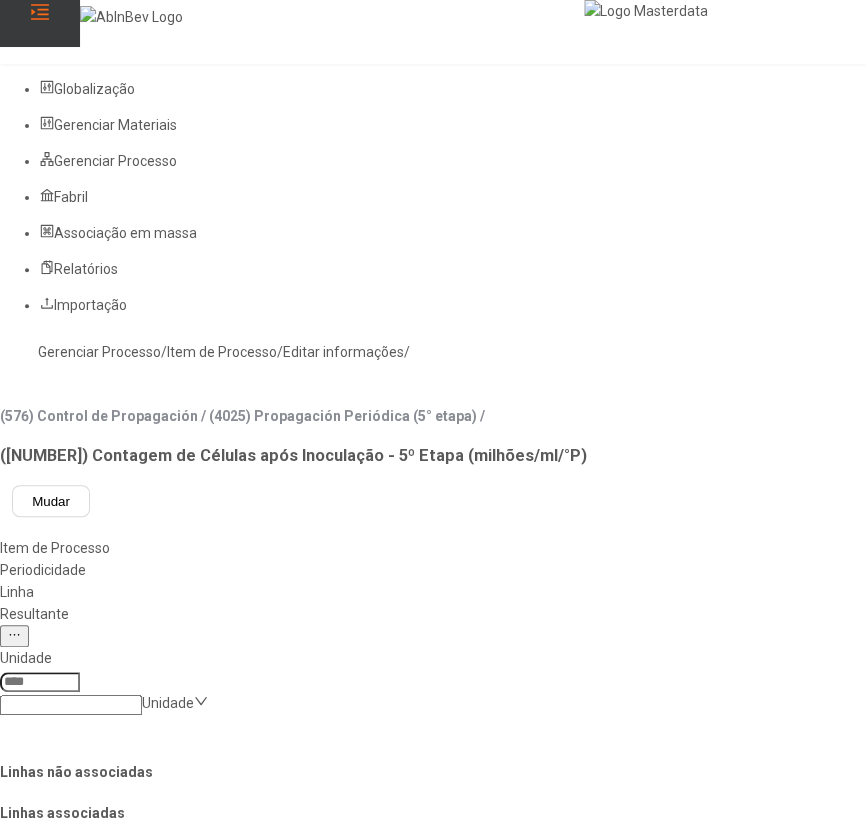 click on "Propagación" 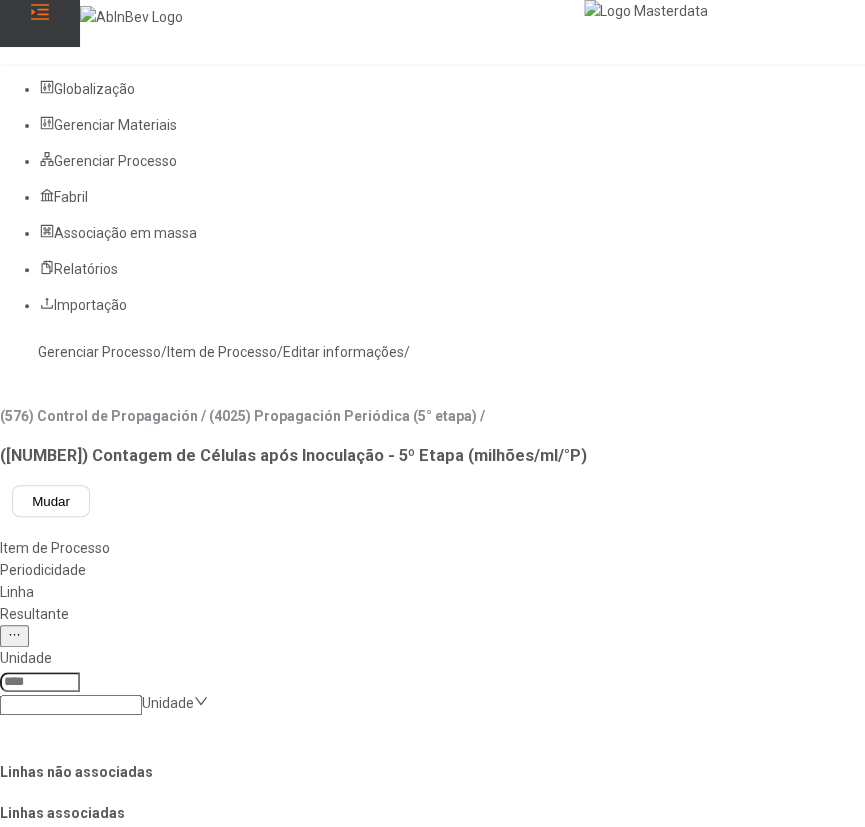 type on "**********" 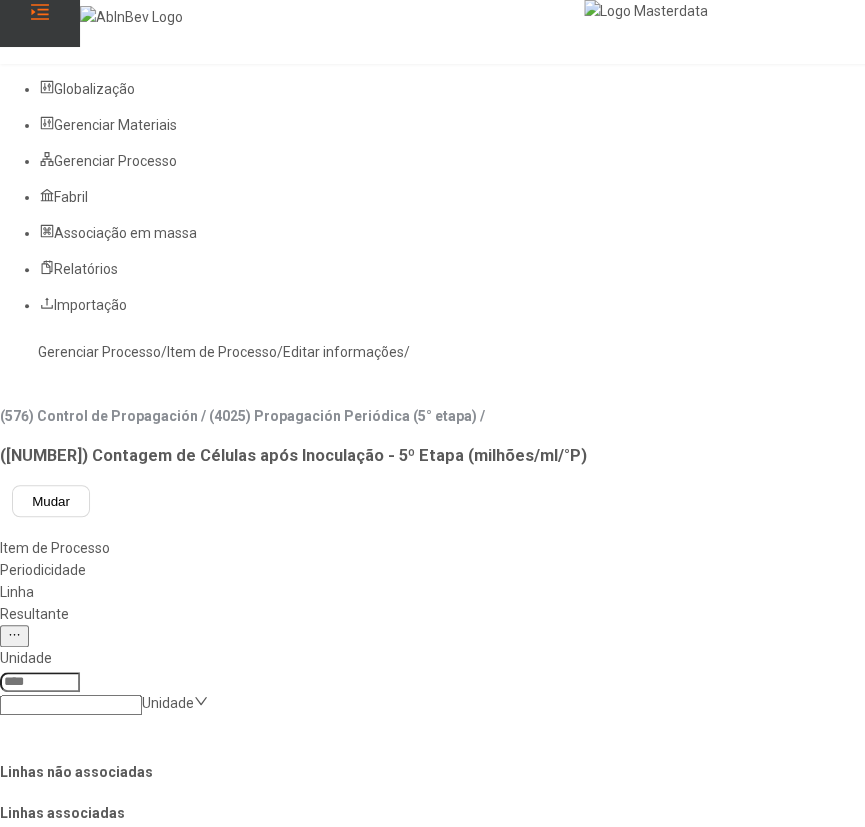 click on "**********" 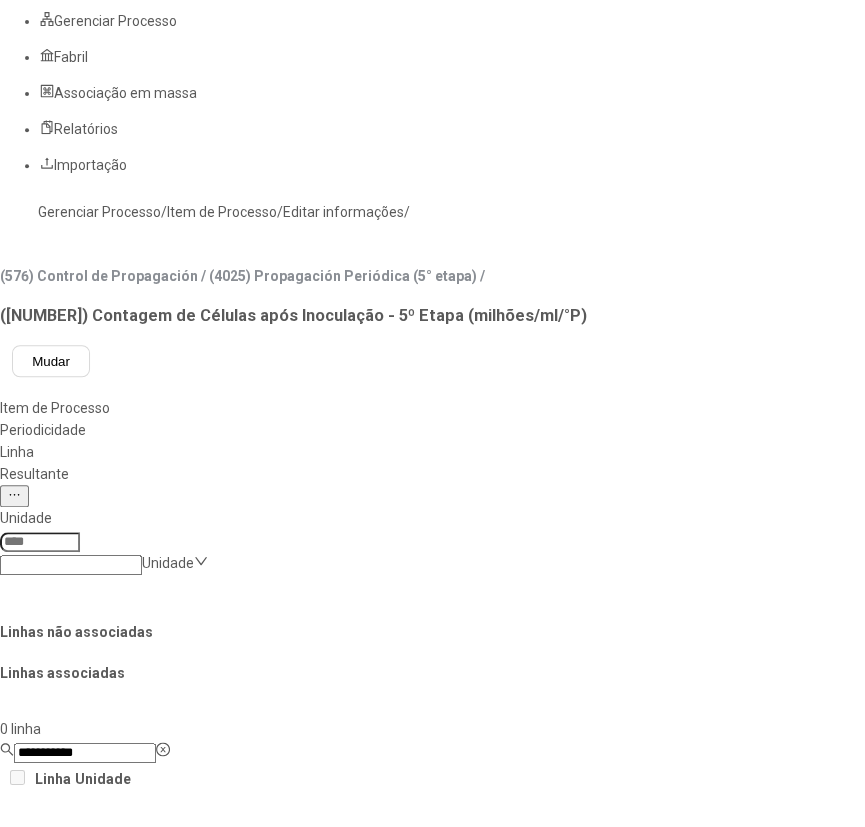scroll, scrollTop: 181, scrollLeft: 0, axis: vertical 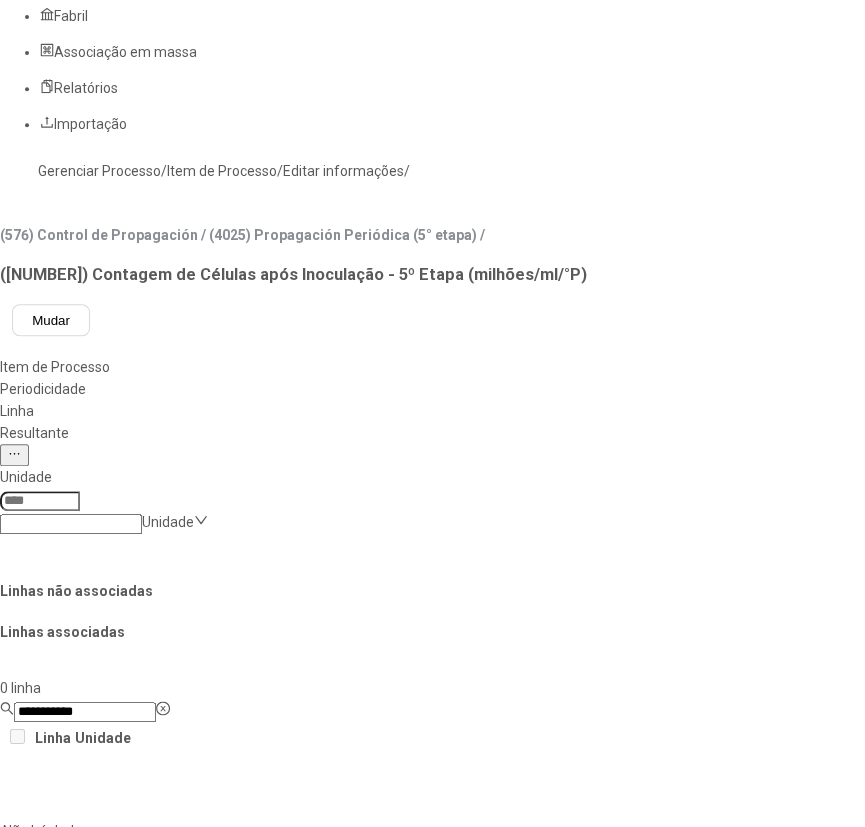 click on "Salvar Alterações" 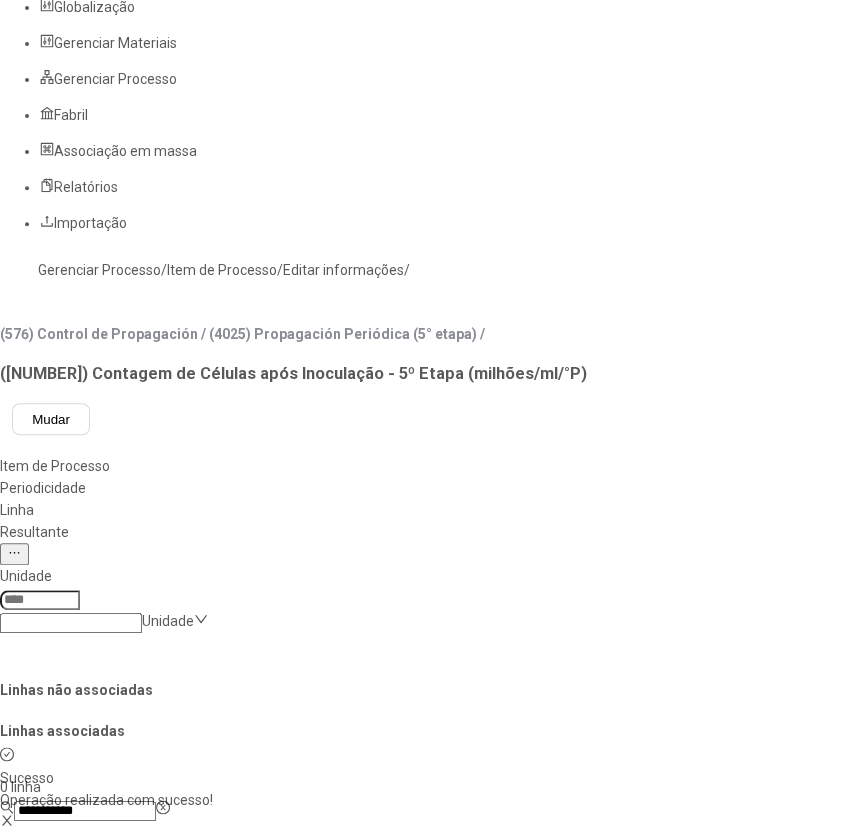 scroll, scrollTop: 0, scrollLeft: 0, axis: both 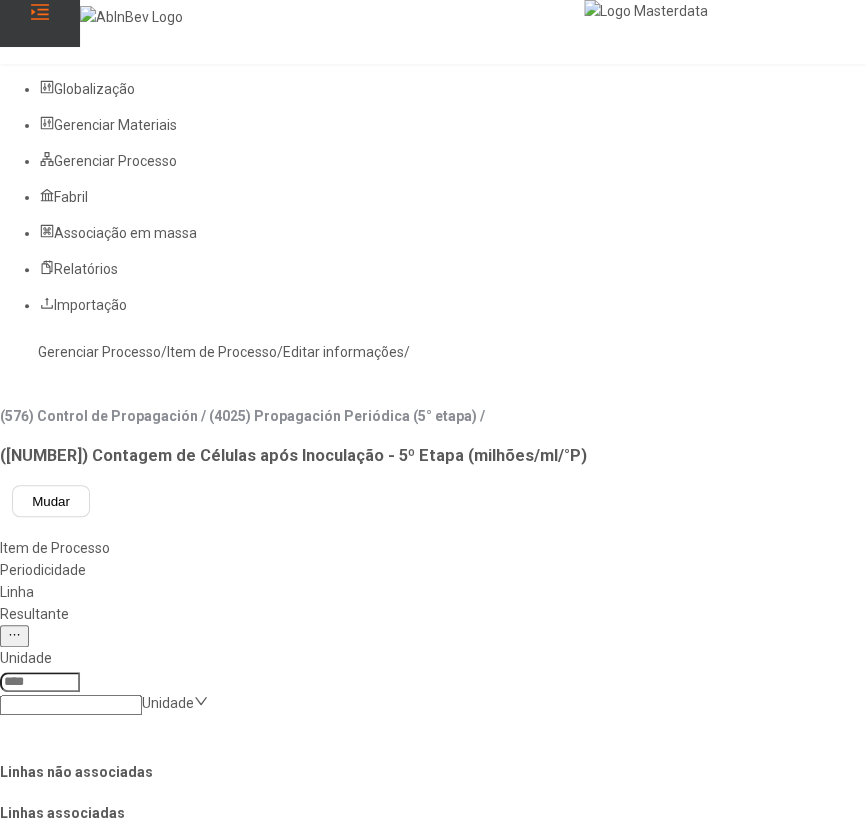 click on "Gerenciar Processo" 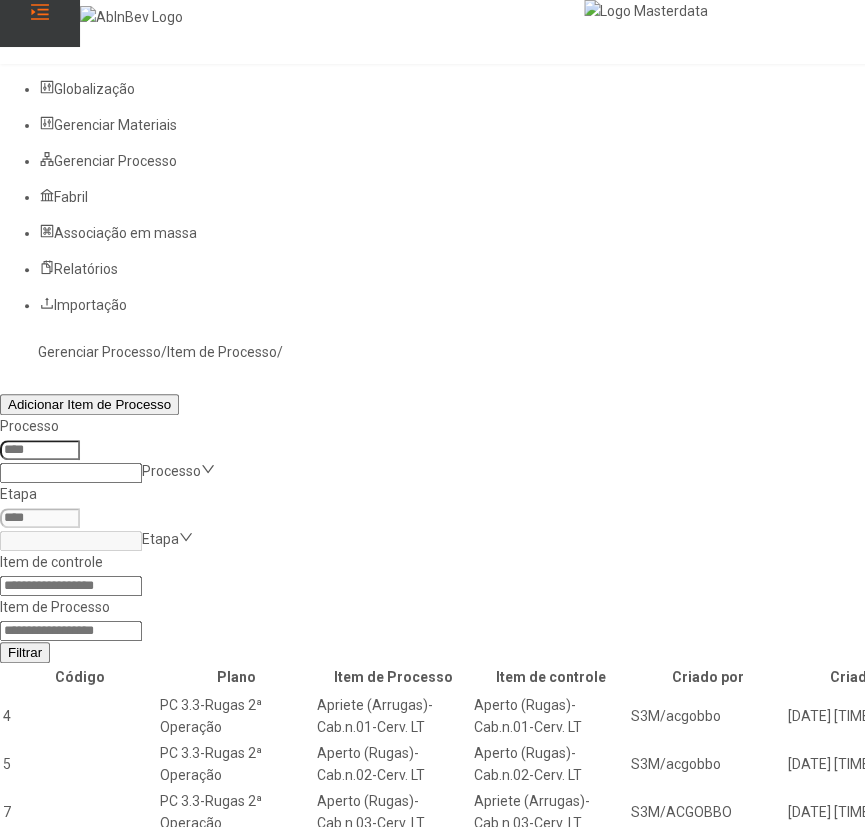 click 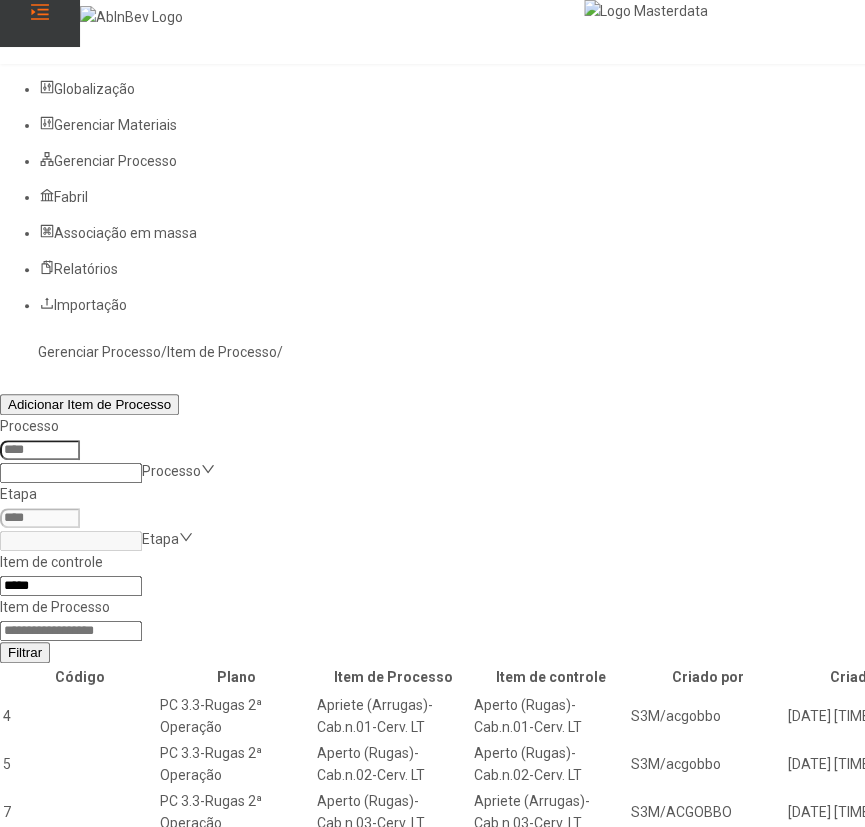 type on "*****" 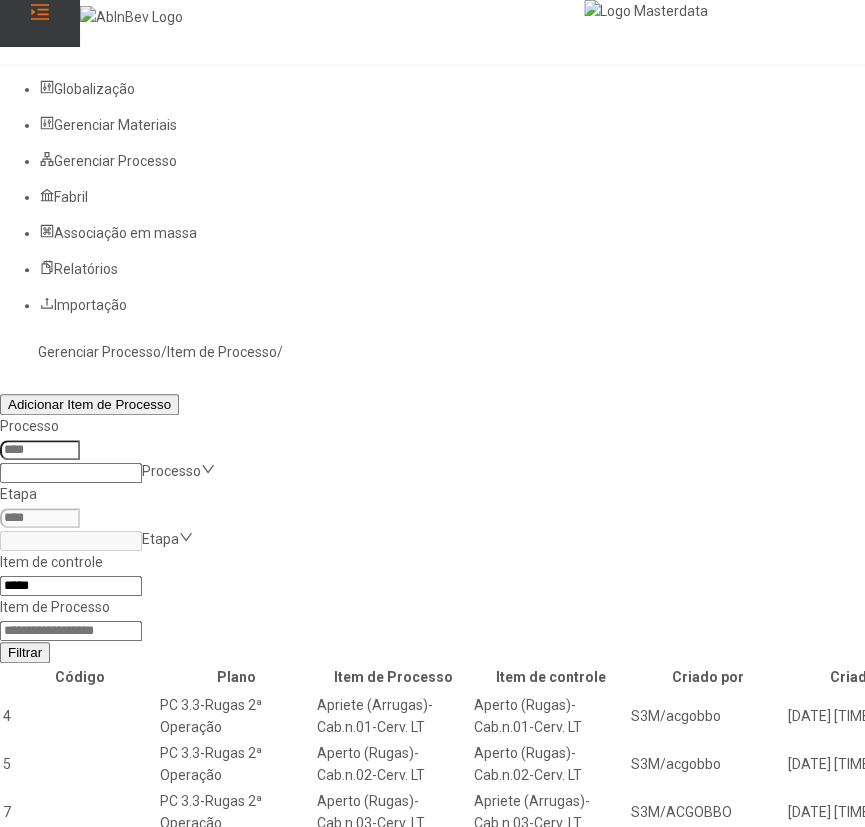 click on "Filtrar" 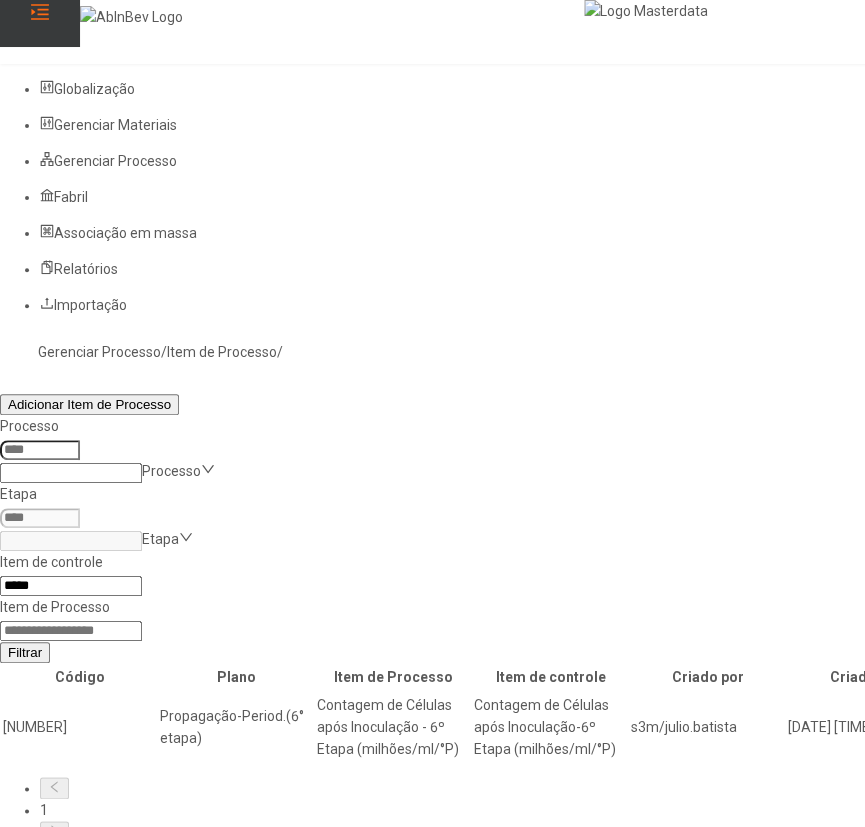 click at bounding box center [1302, 727] 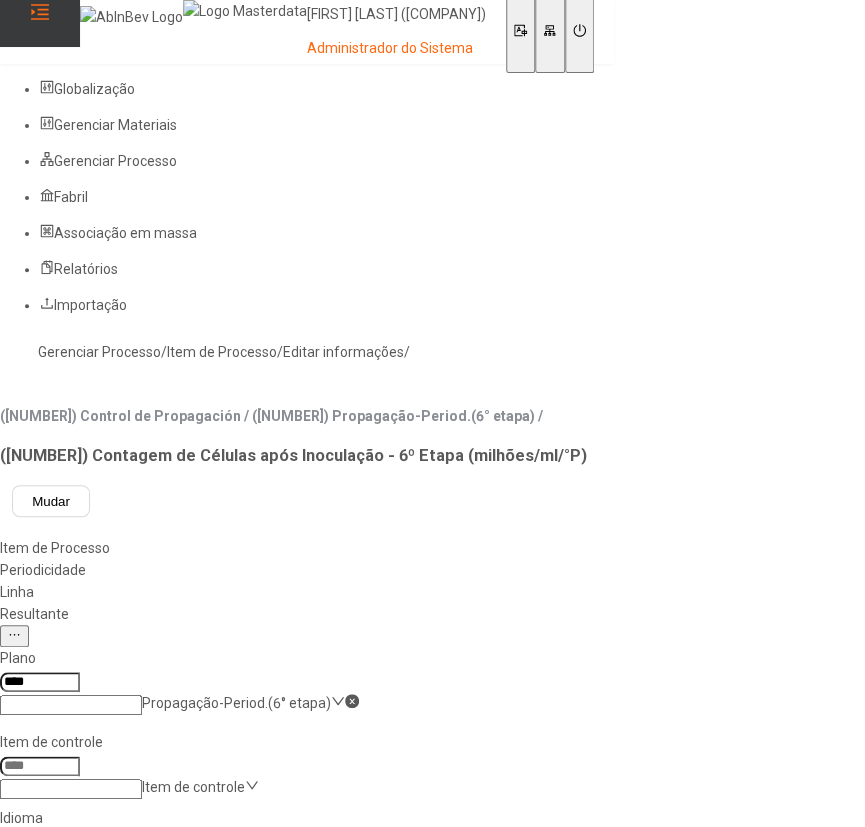 type on "*****" 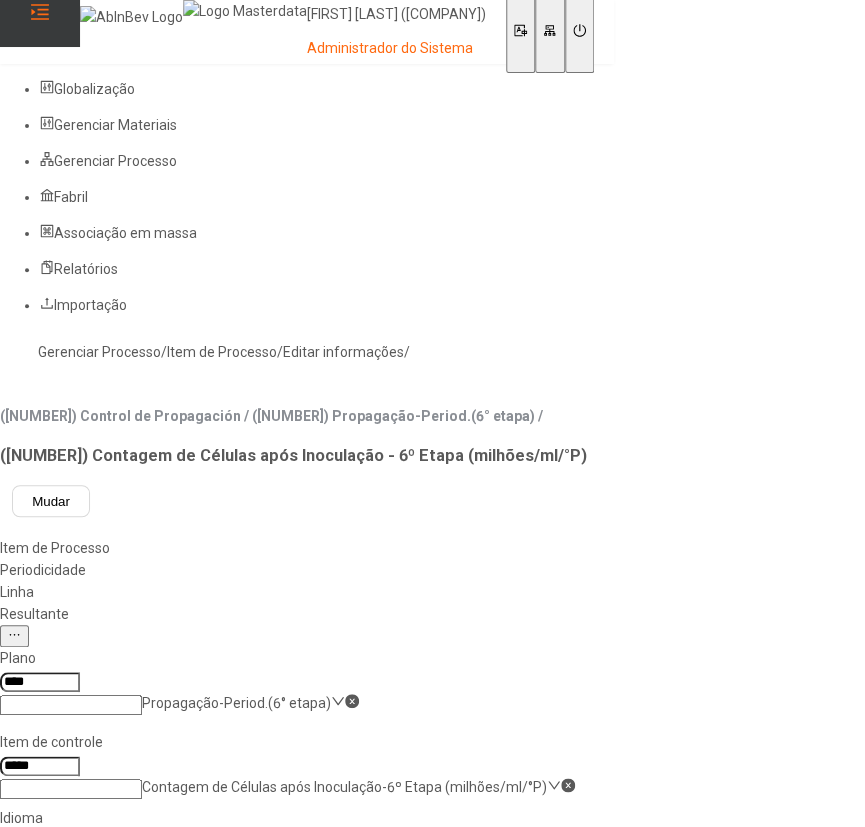 click on "Linha" 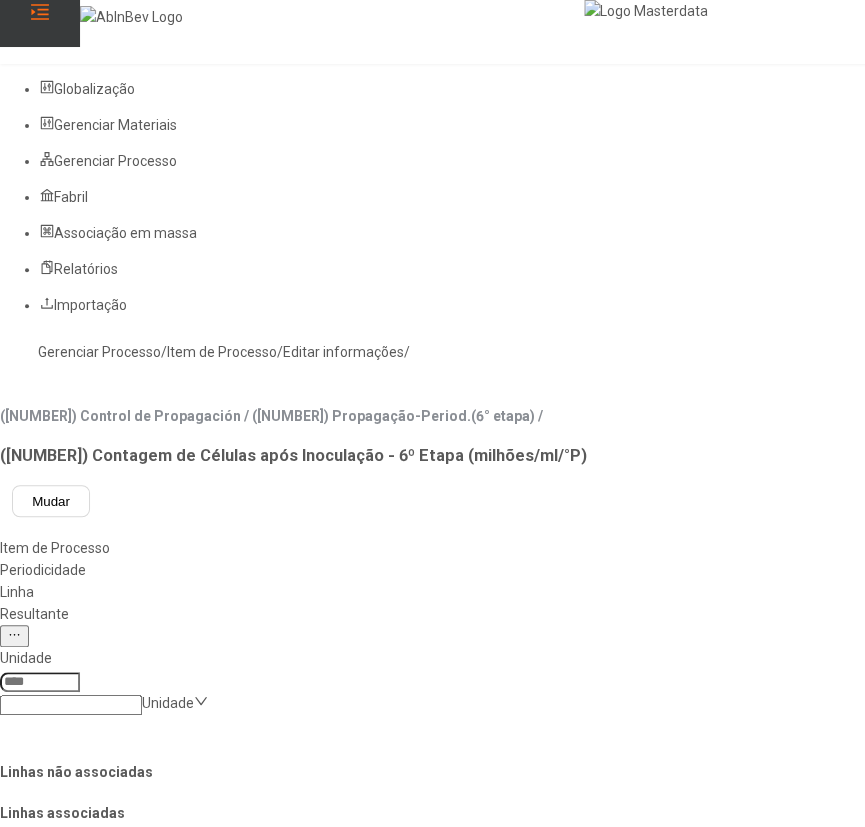click 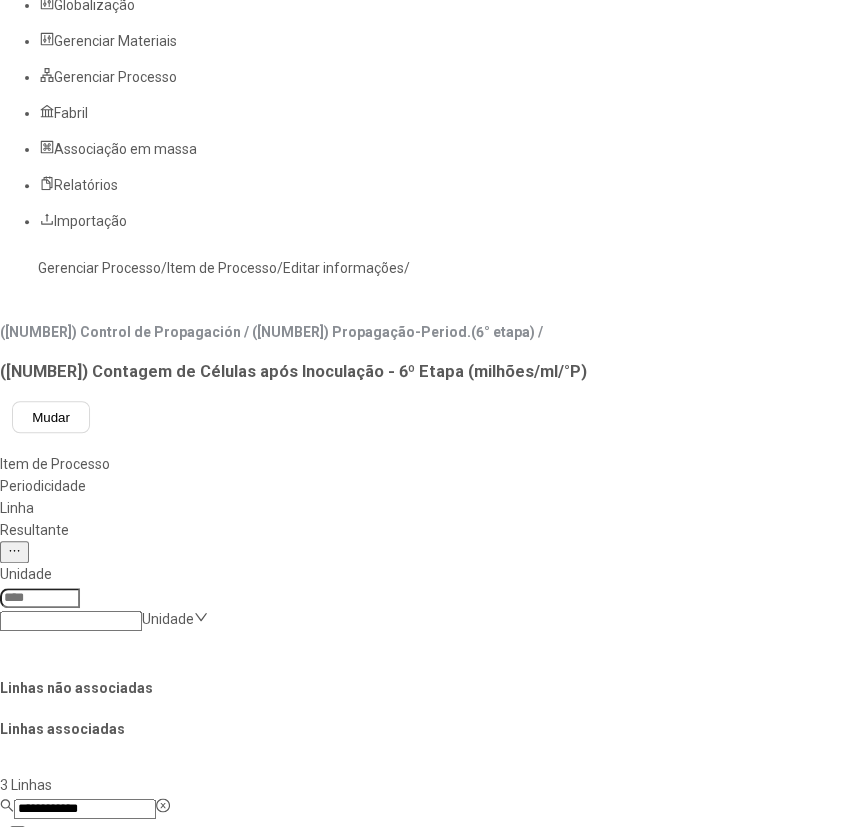 scroll, scrollTop: 181, scrollLeft: 0, axis: vertical 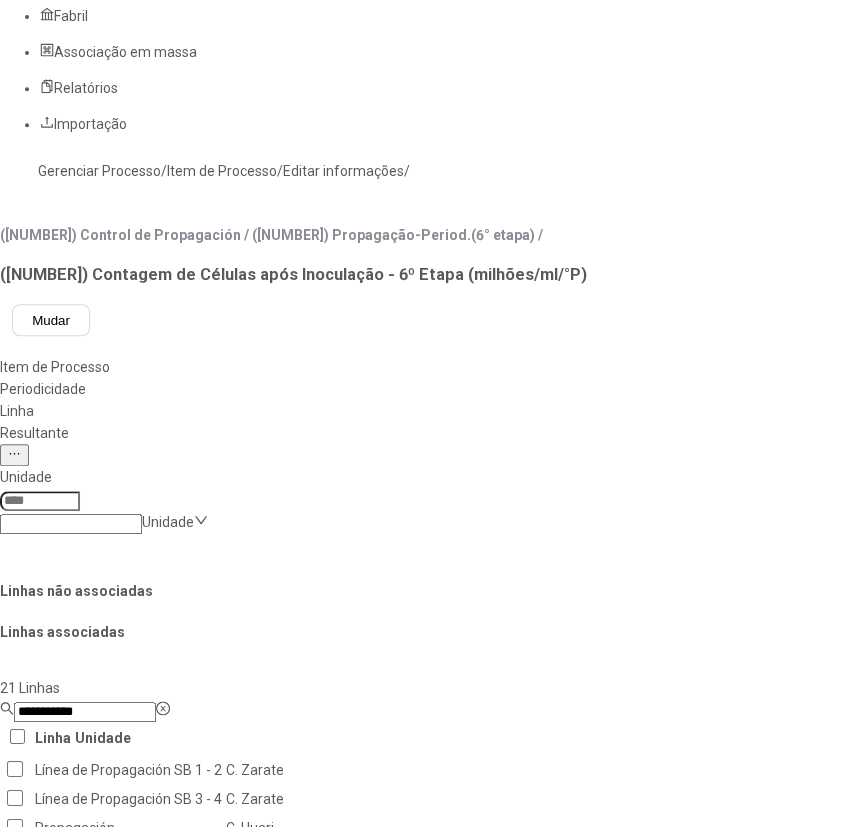 type on "**********" 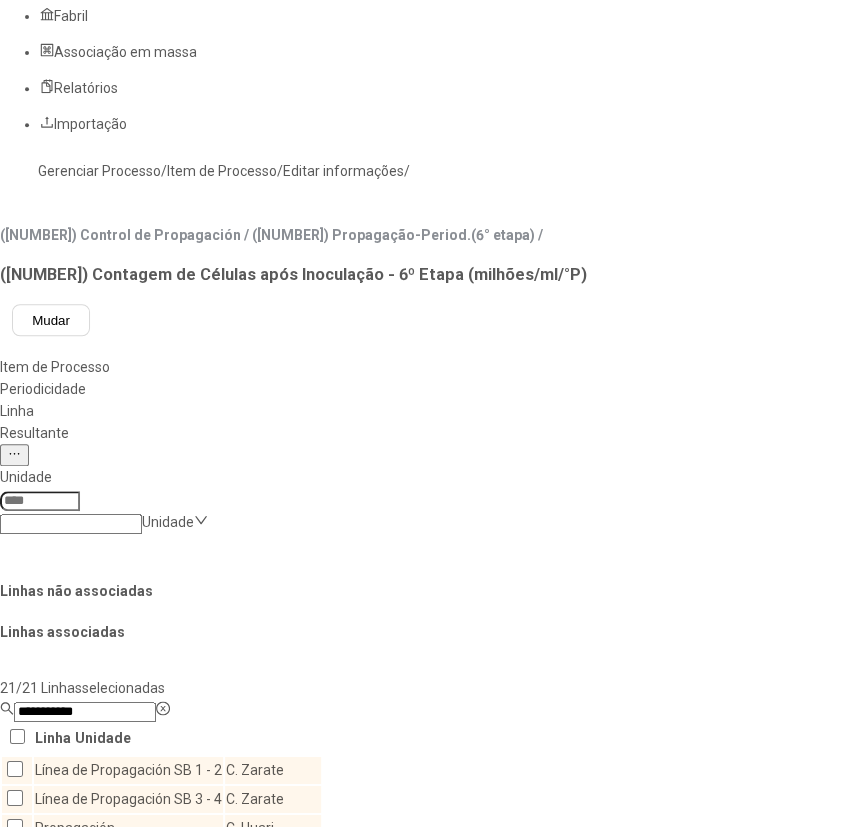 click 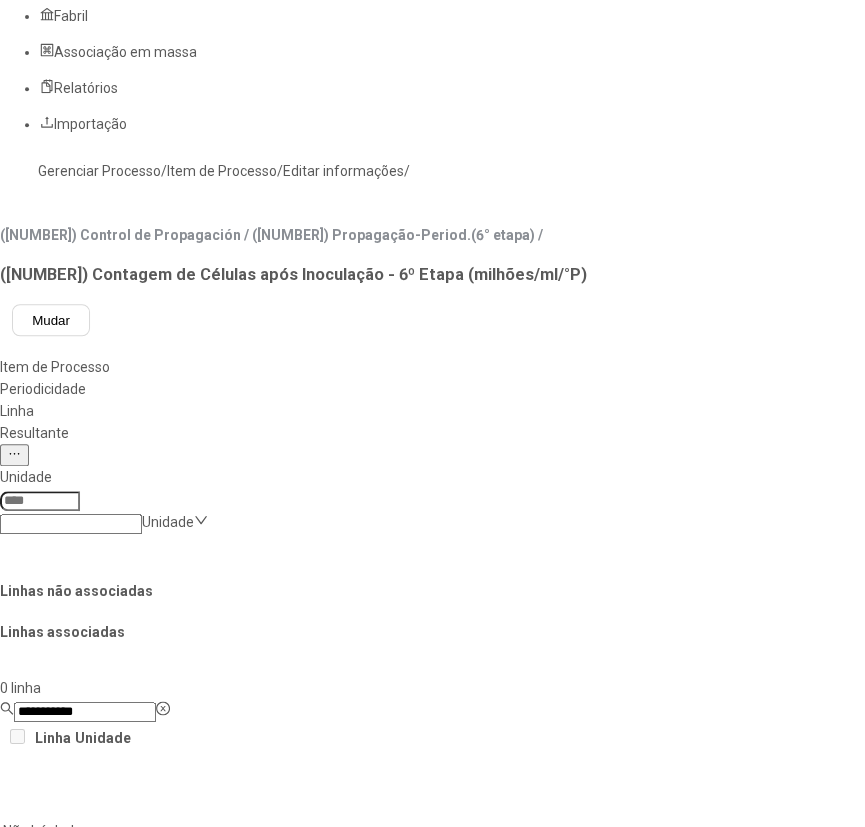 click on "Salvar Alterações" 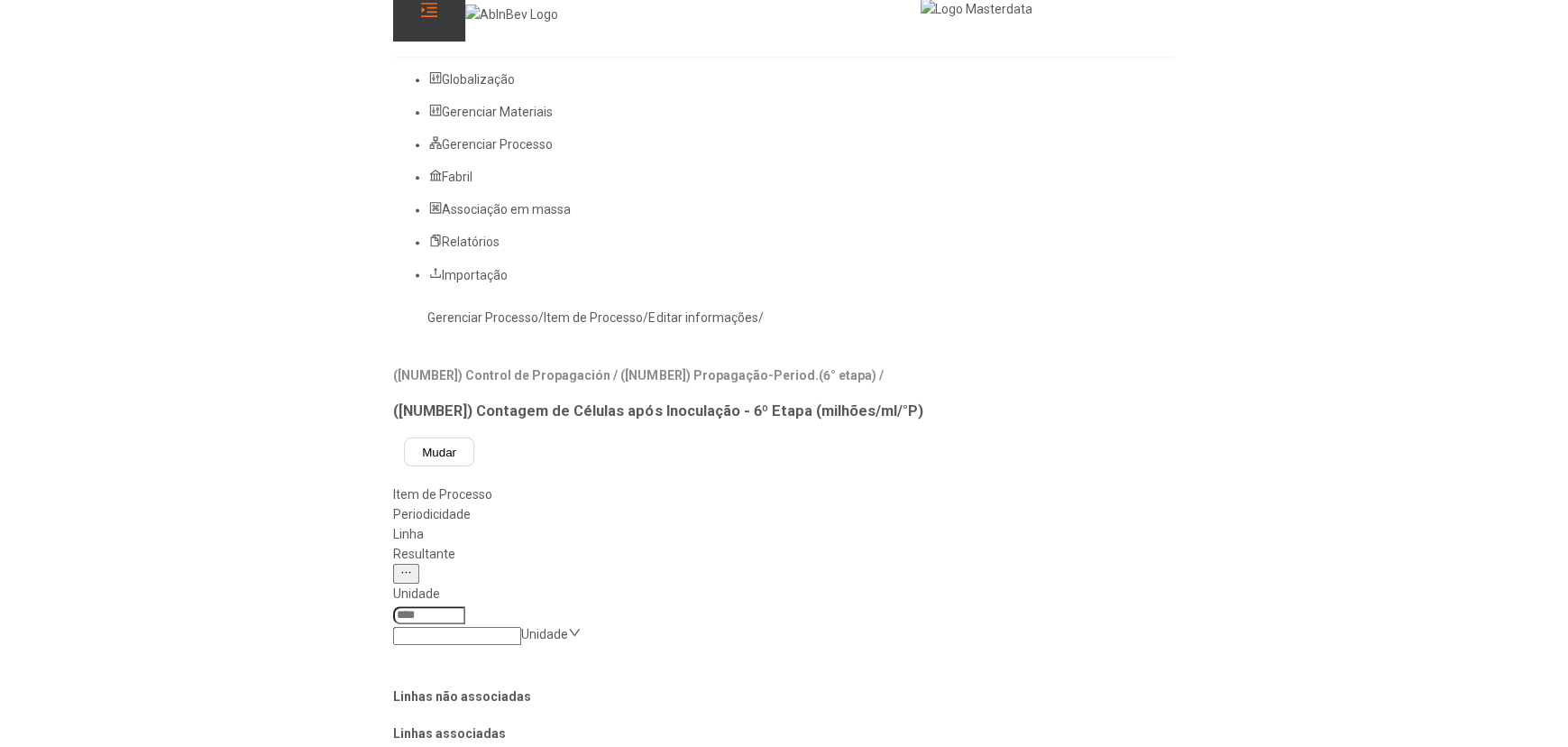scroll, scrollTop: 0, scrollLeft: 0, axis: both 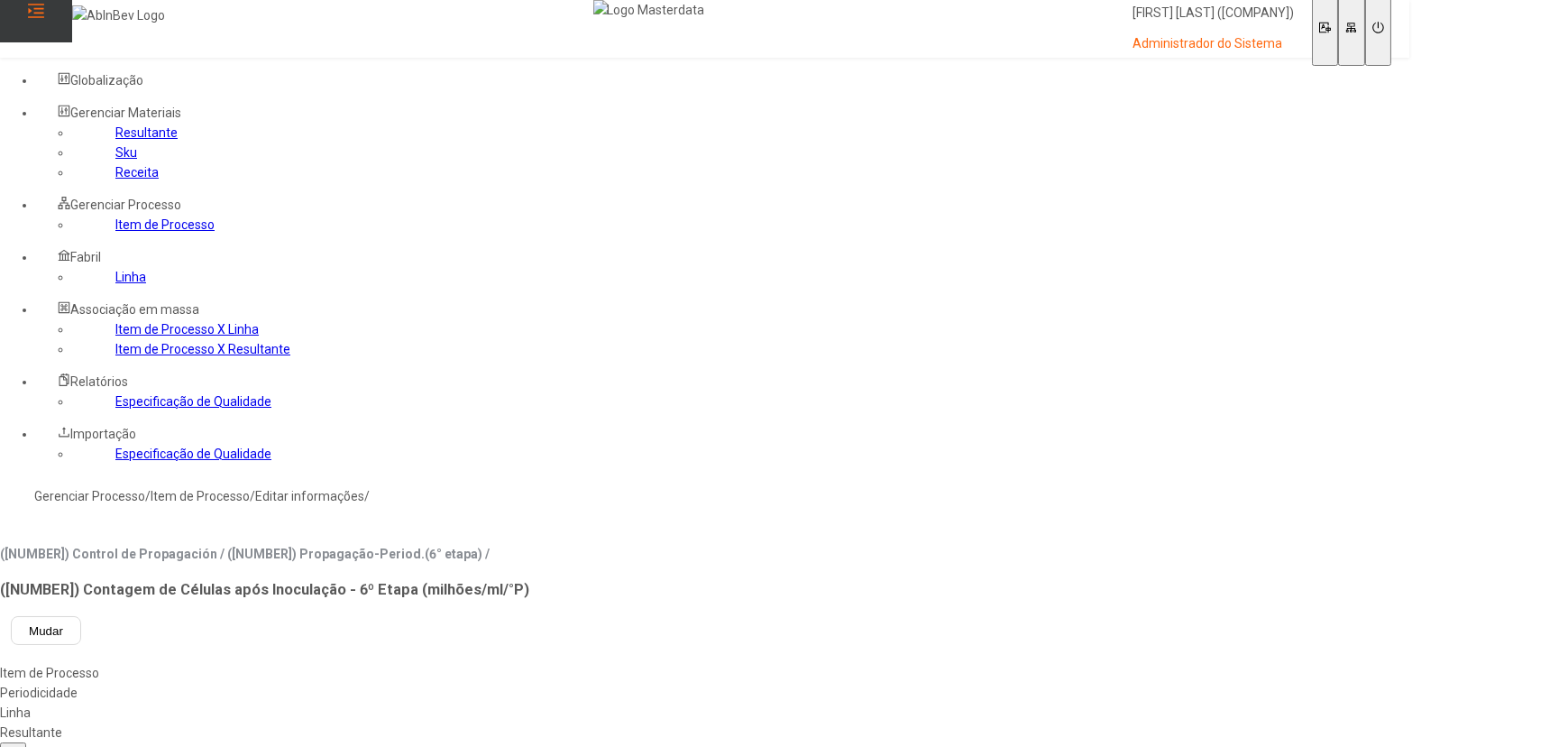 click on "Gerenciar Processo" 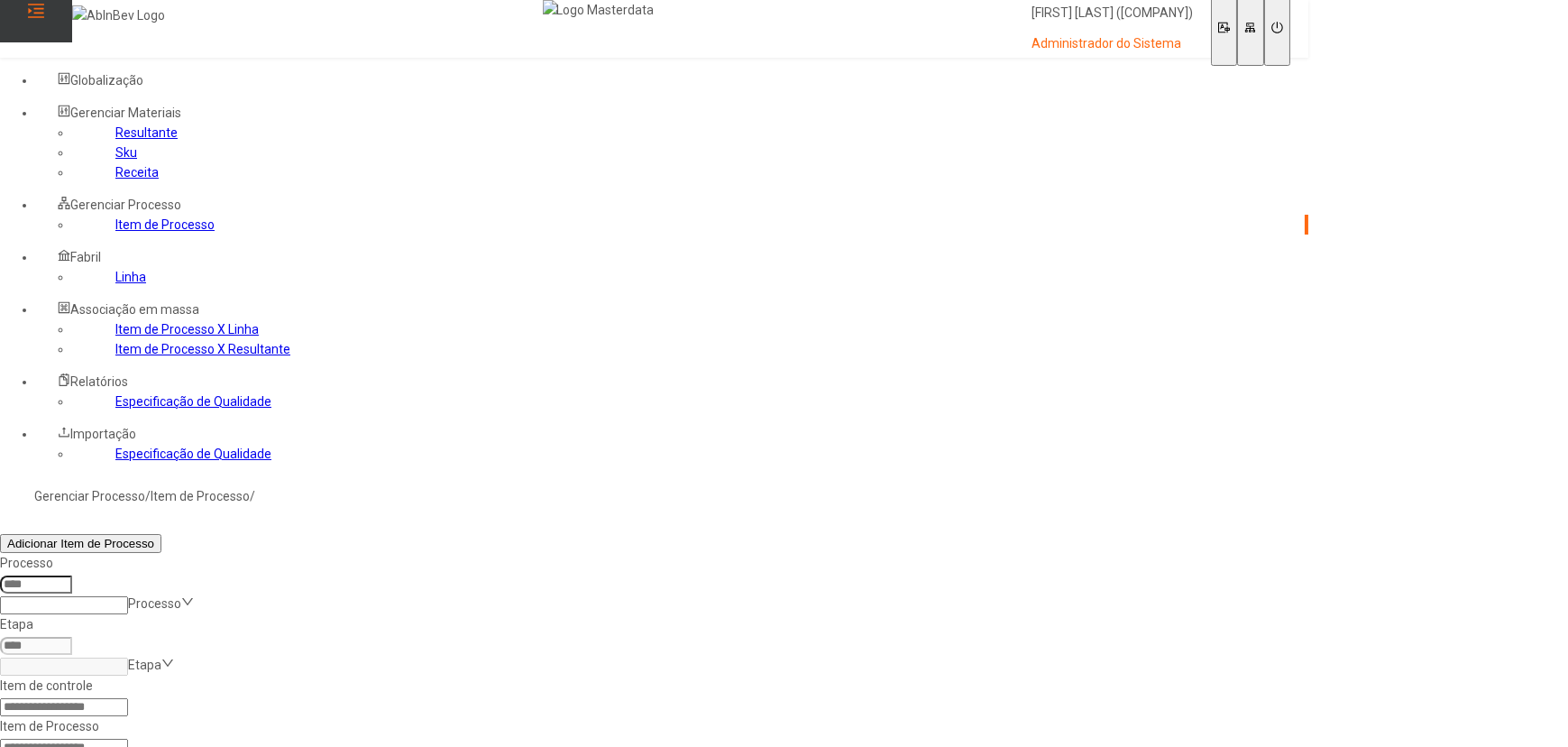 click on "Item de Processo" 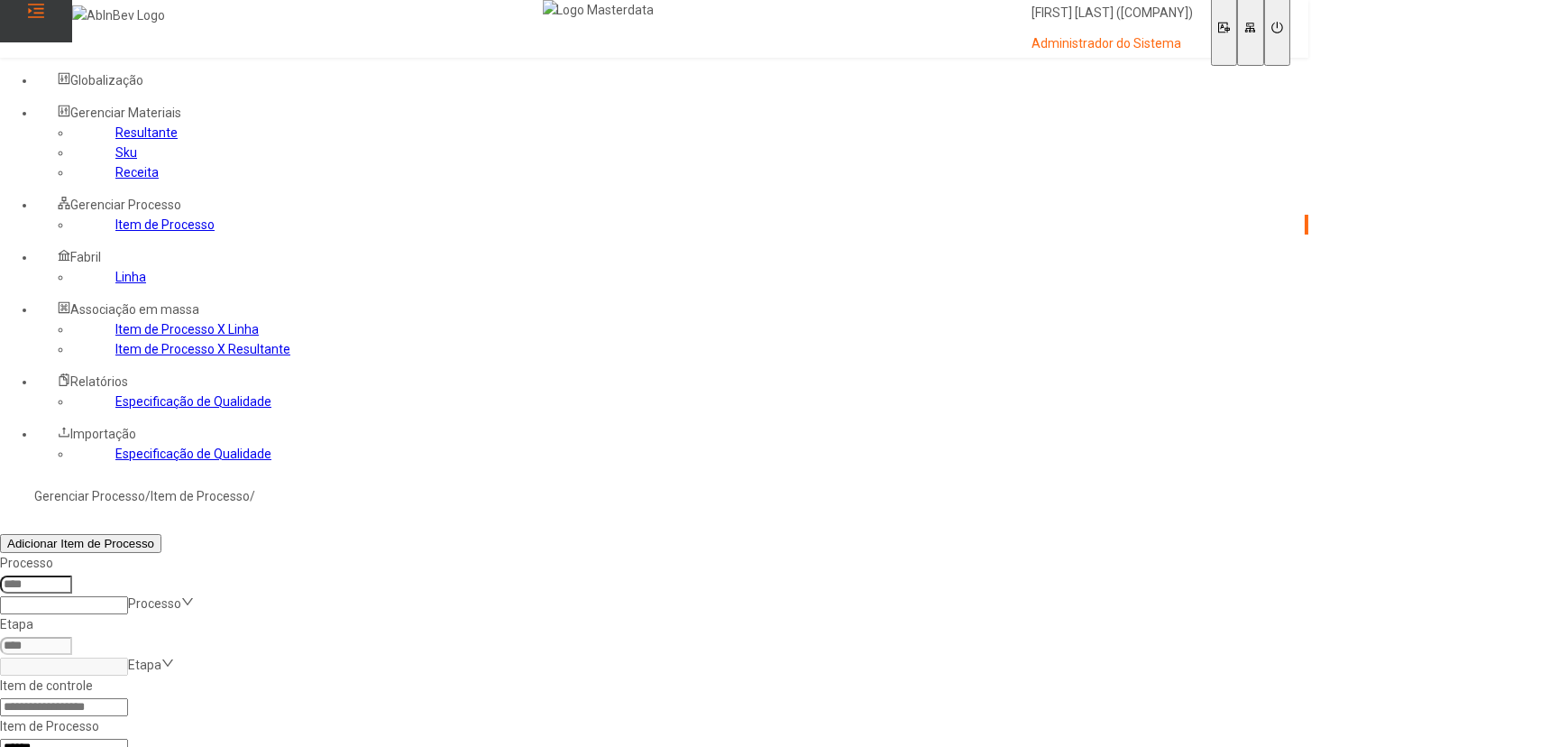 type on "*****" 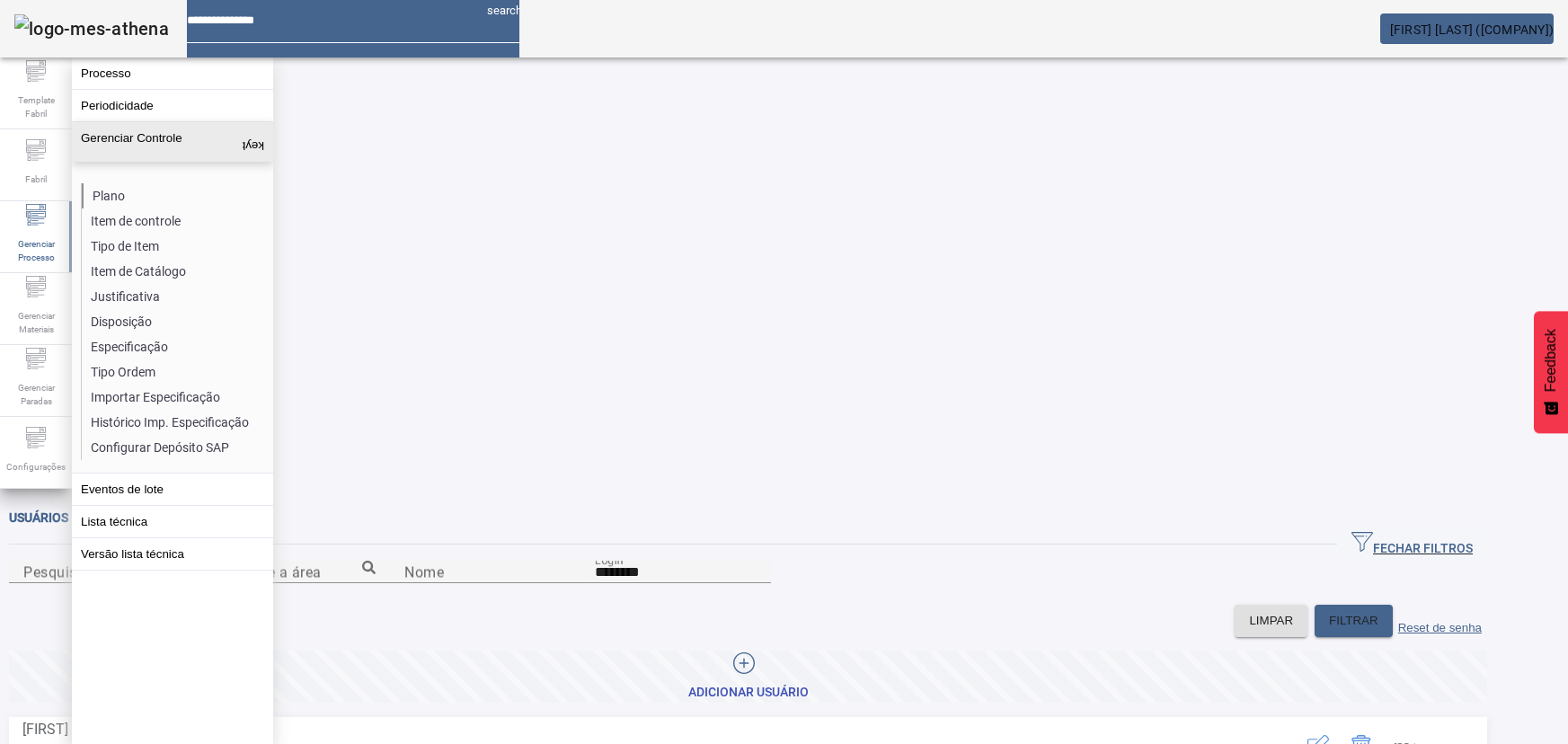 scroll, scrollTop: 0, scrollLeft: 0, axis: both 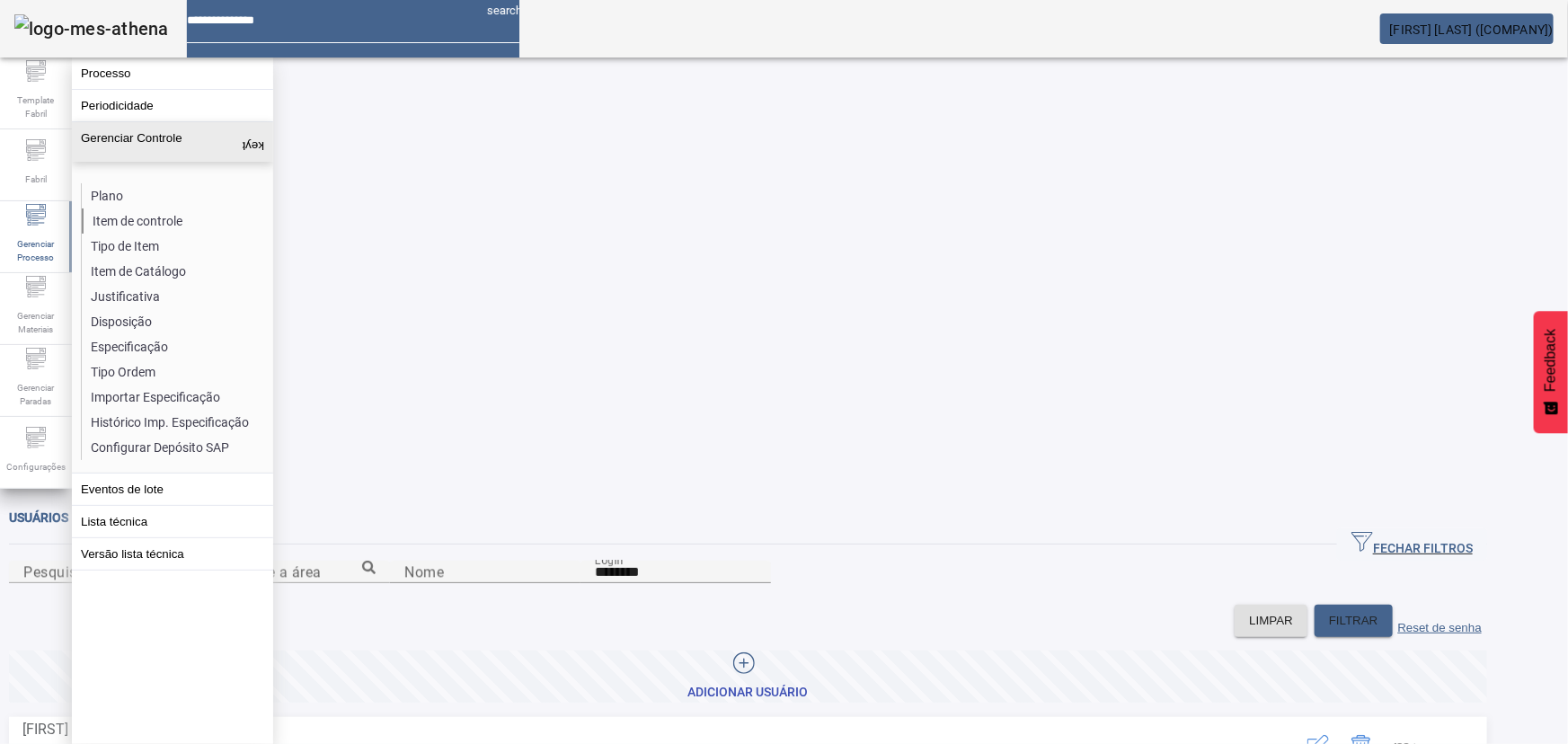 click on "Item de controle" 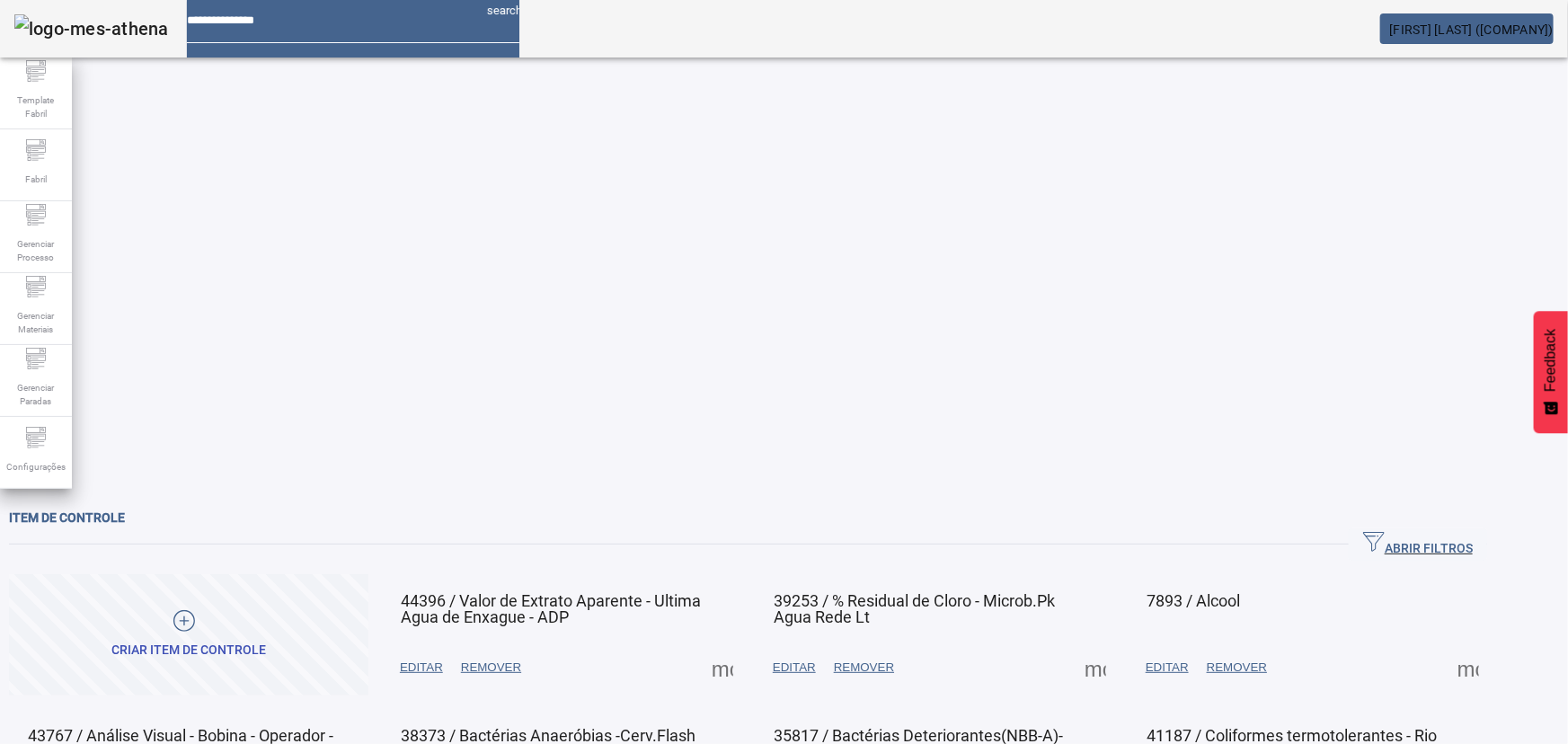 click 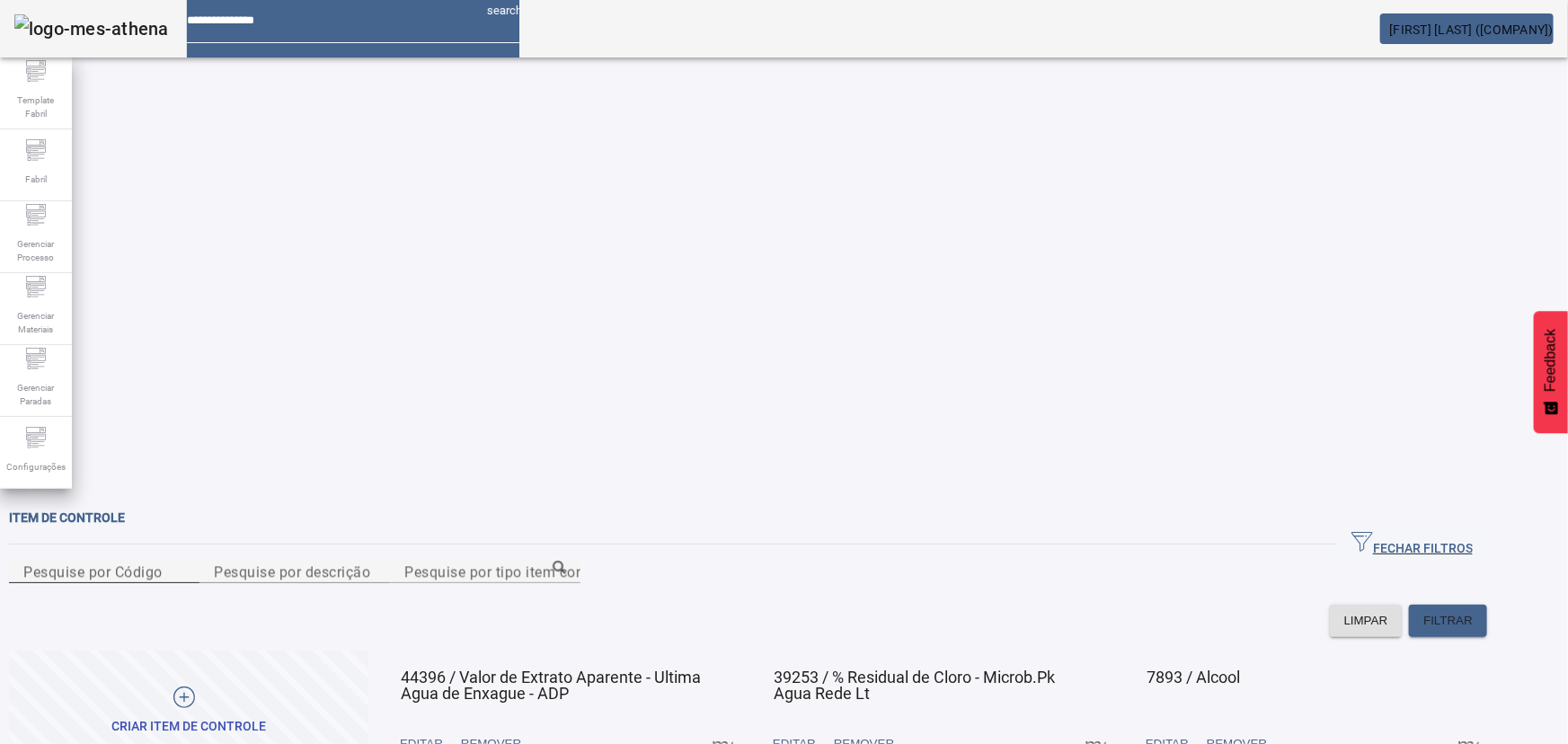 click on "Pesquise por Código" at bounding box center [93, 571] 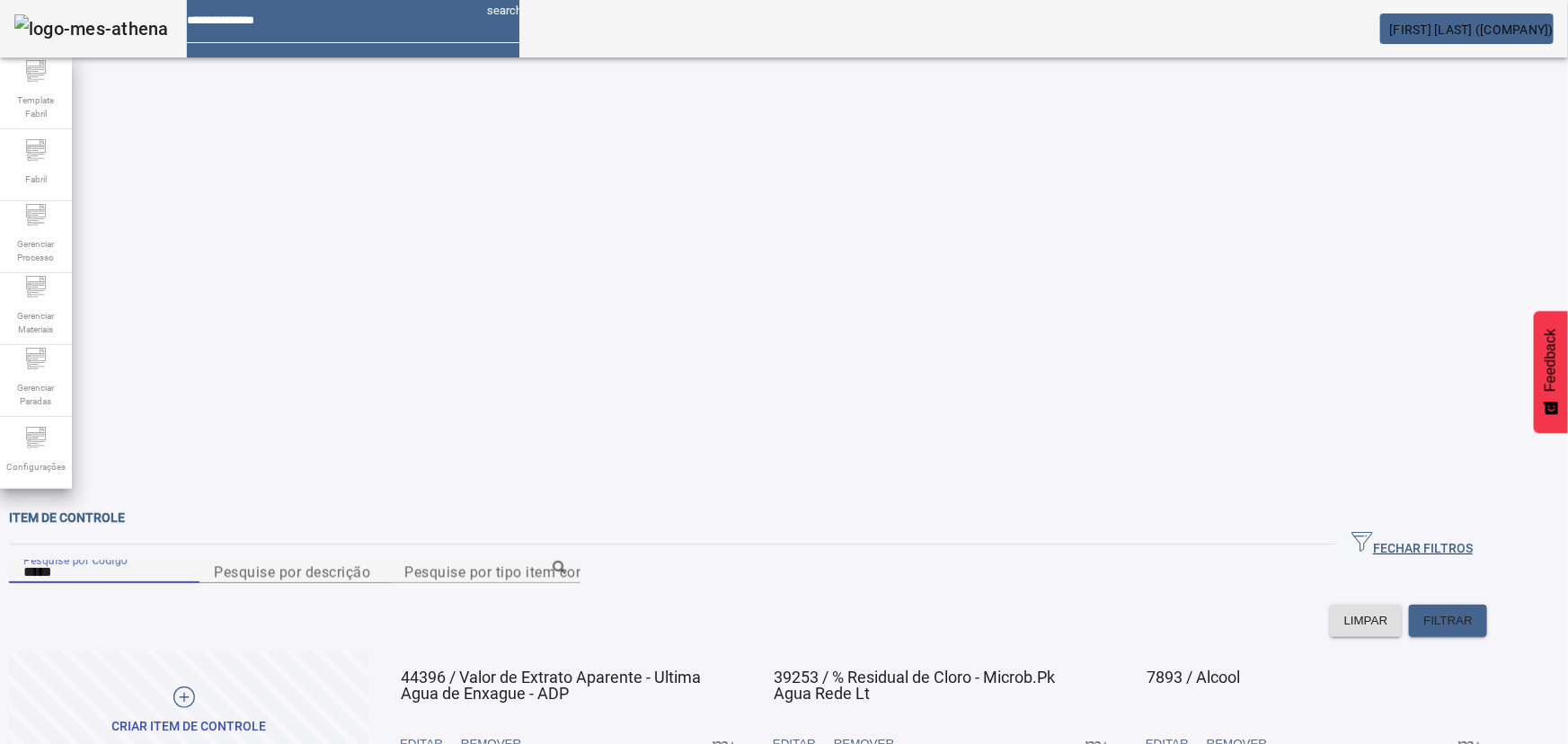 type on "*****" 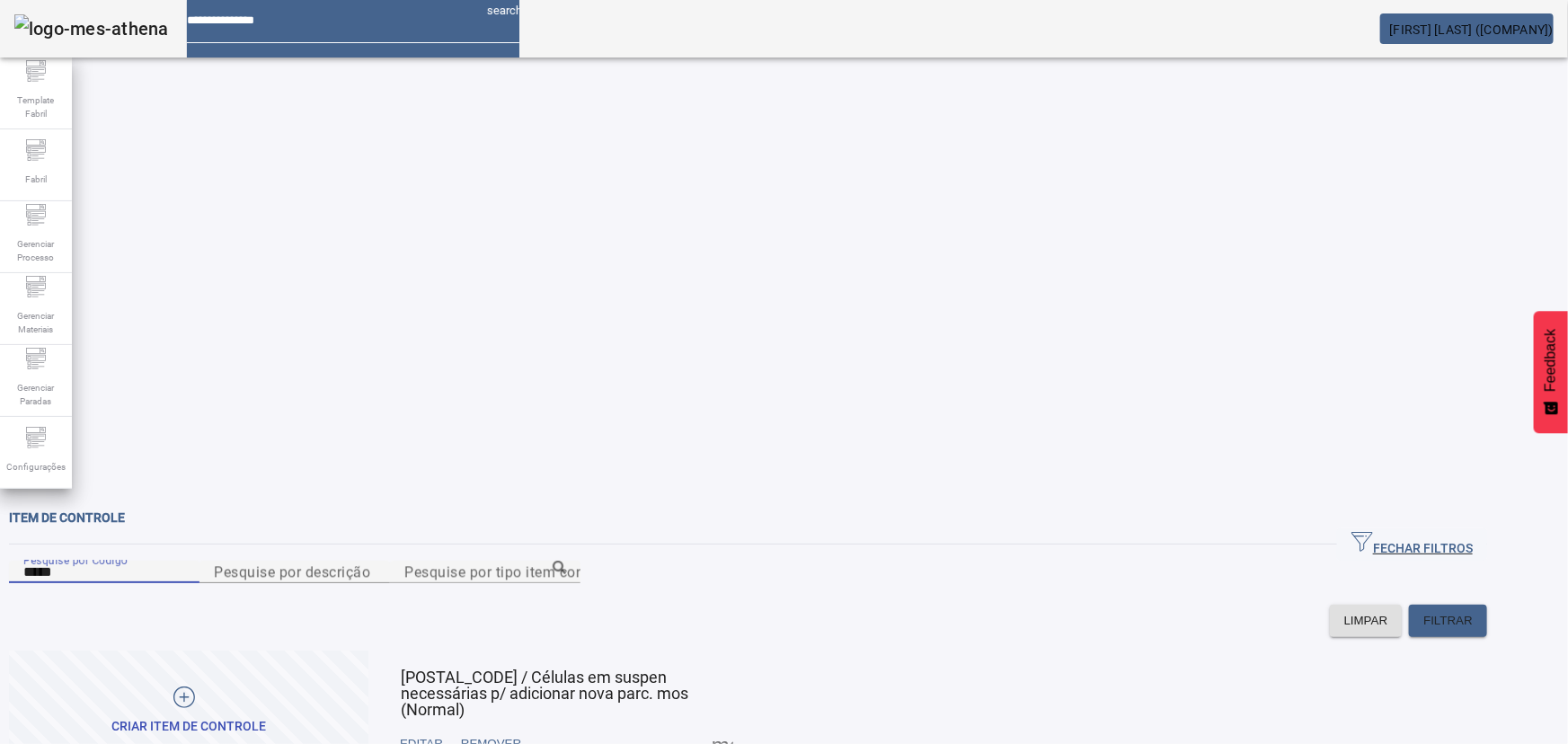 click on "EDITAR" at bounding box center [421, 744] 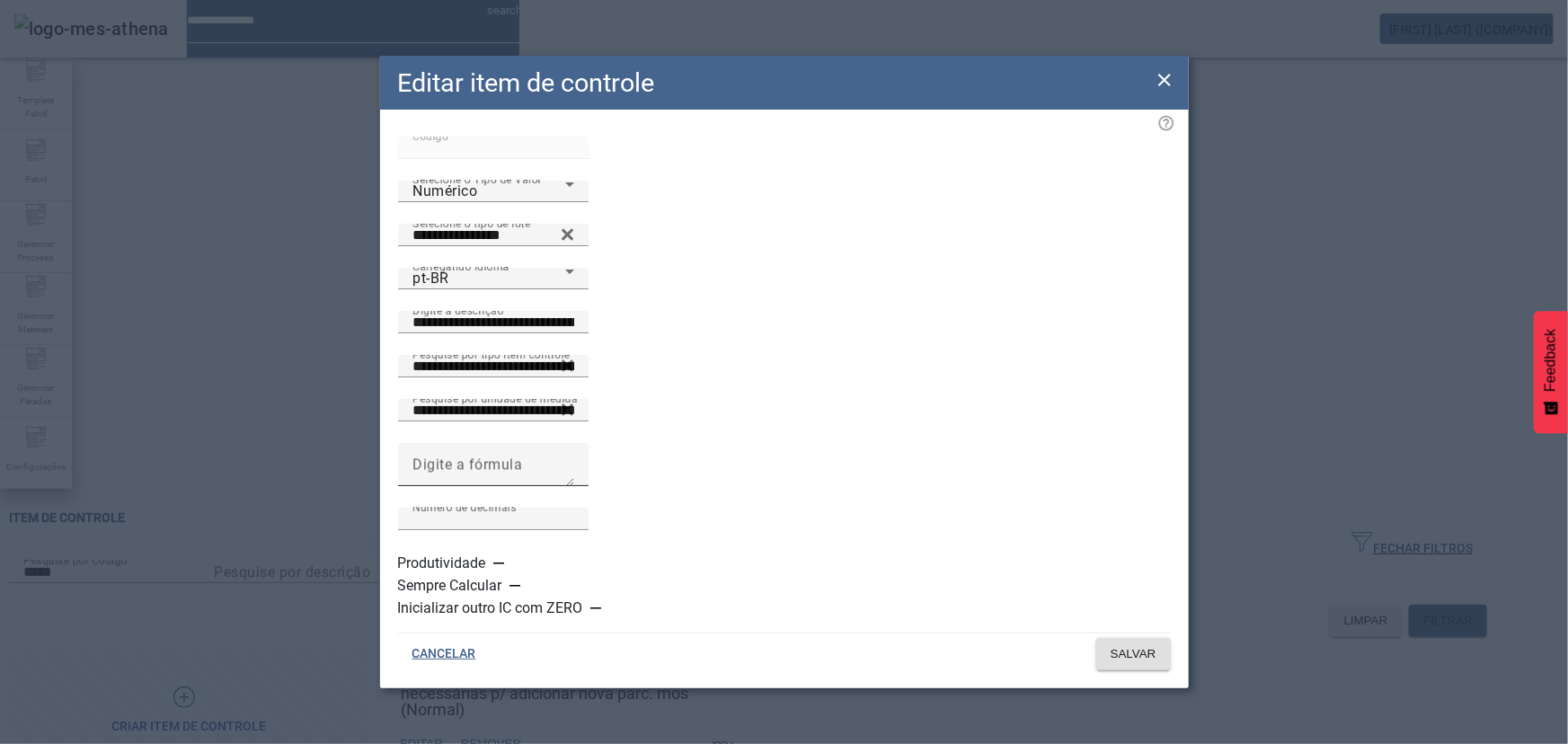 click on "Digite a fórmula" at bounding box center [493, 465] 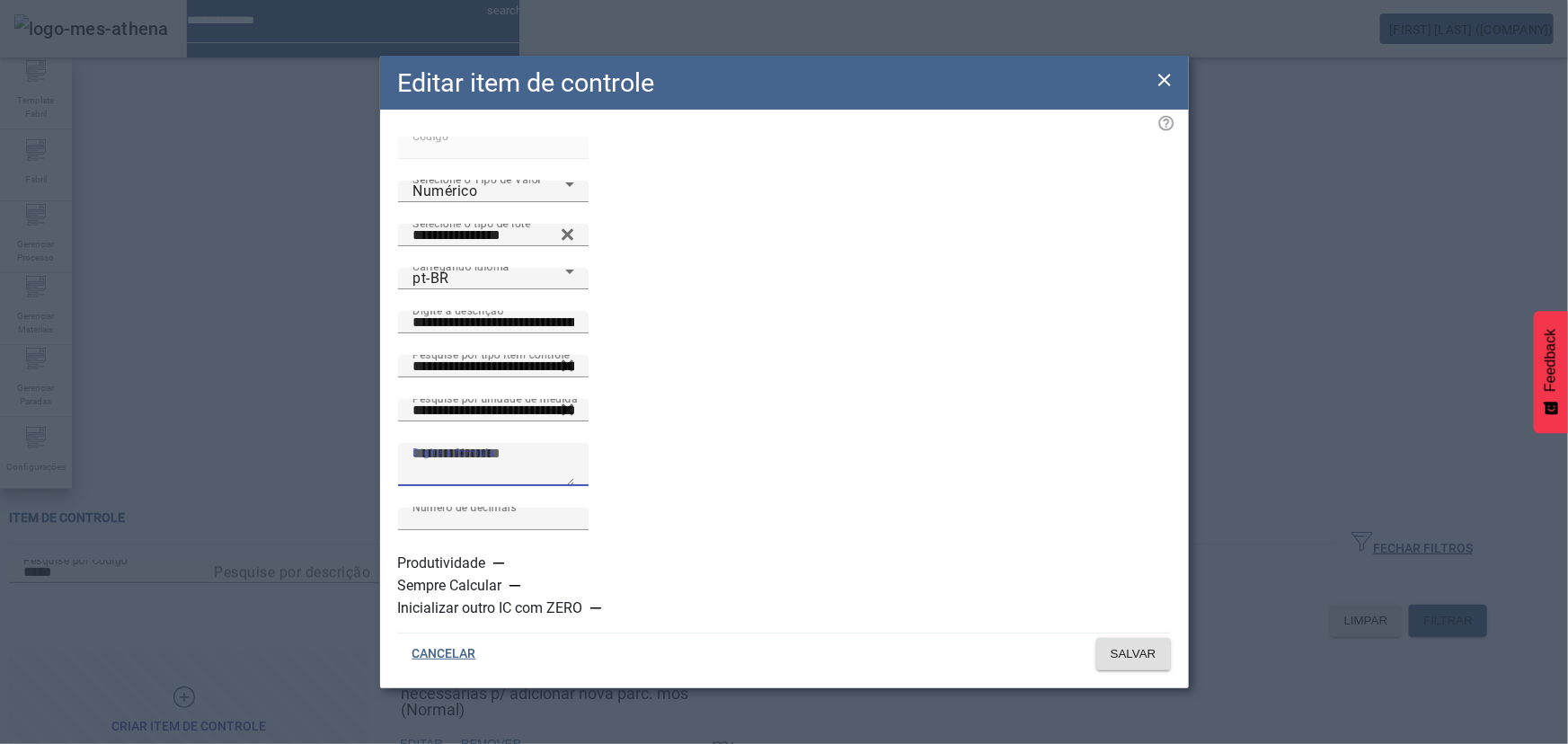 paste on "**********" 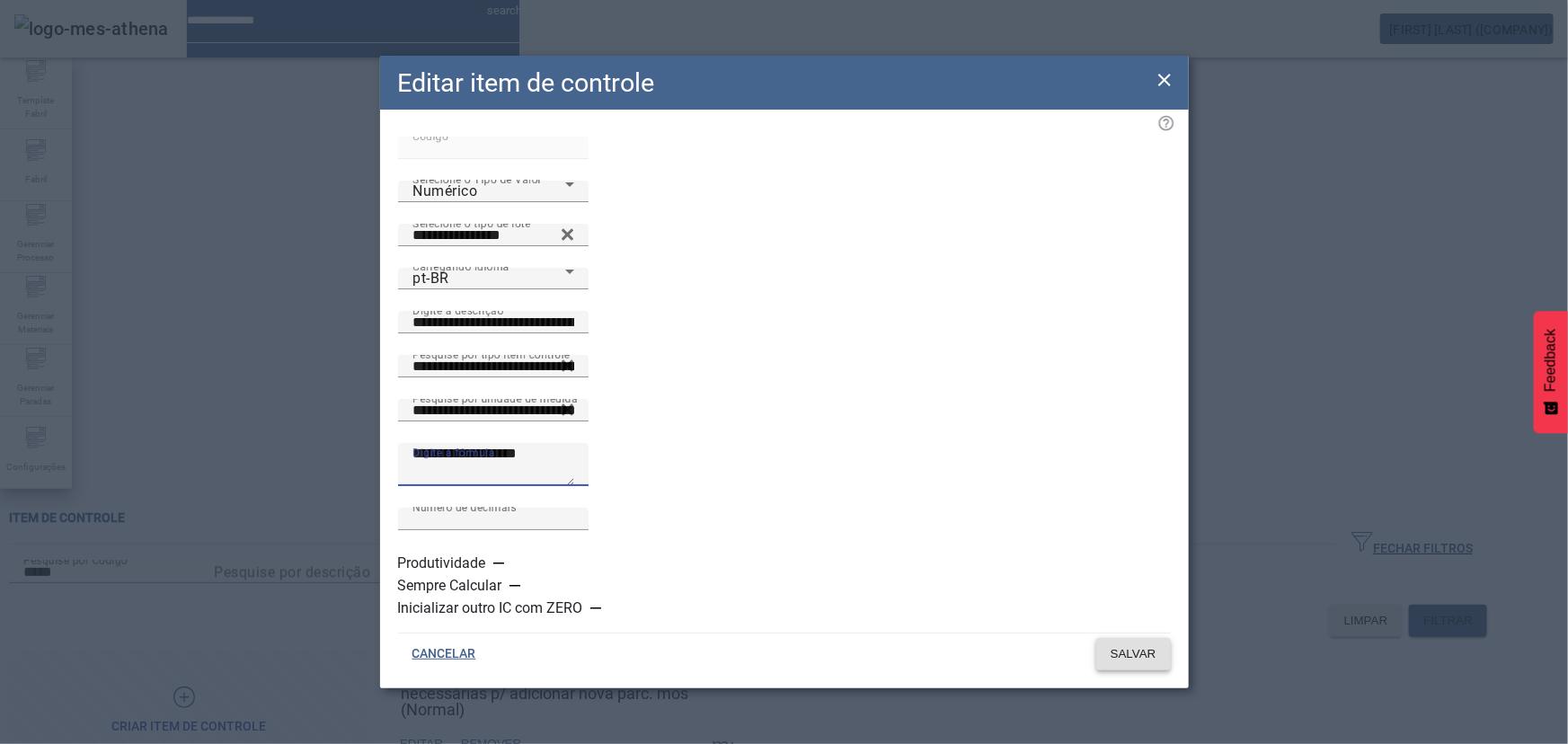 type on "**********" 